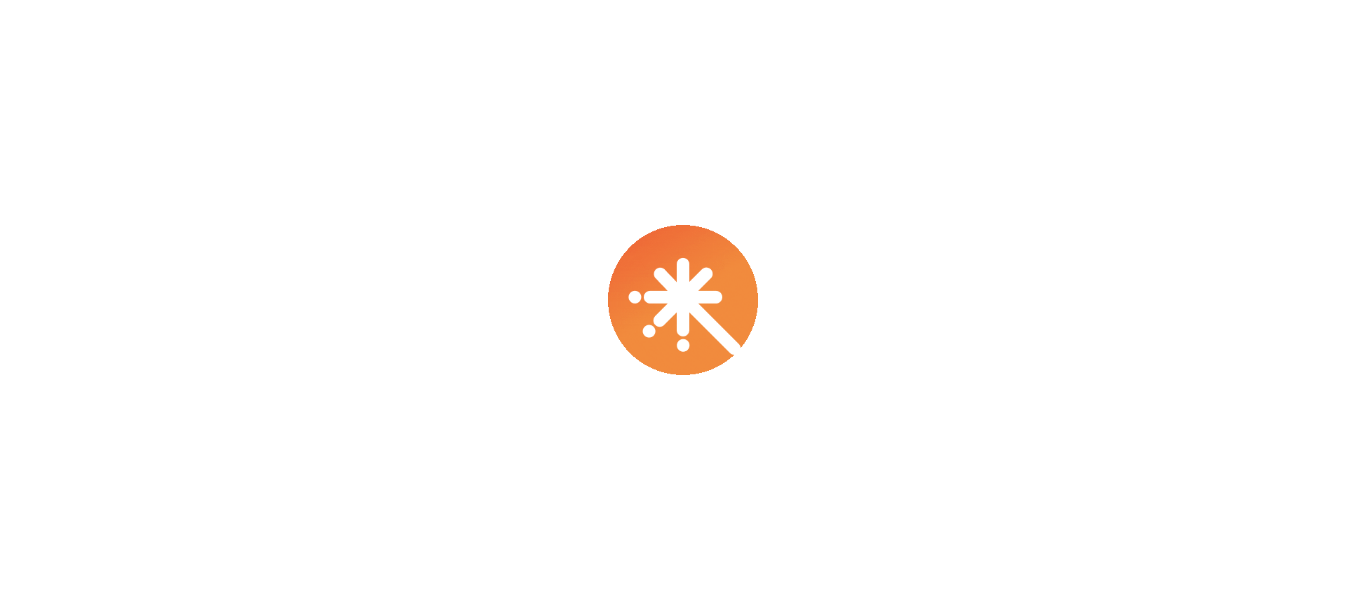 scroll, scrollTop: 0, scrollLeft: 0, axis: both 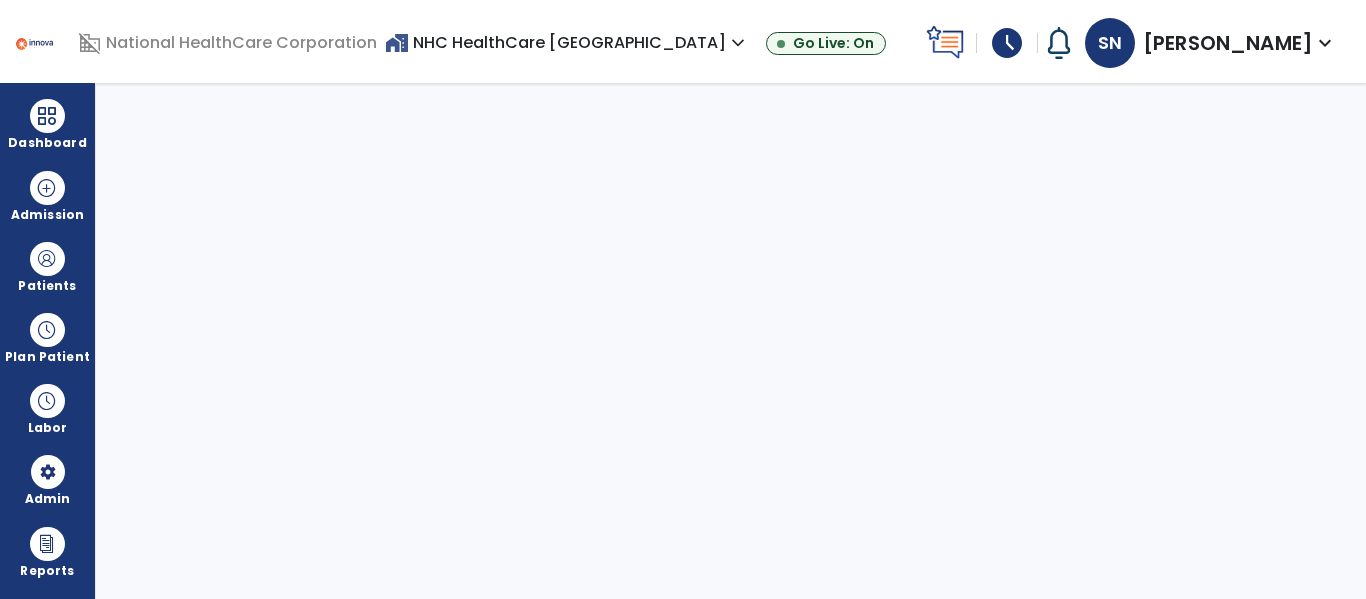select on "***" 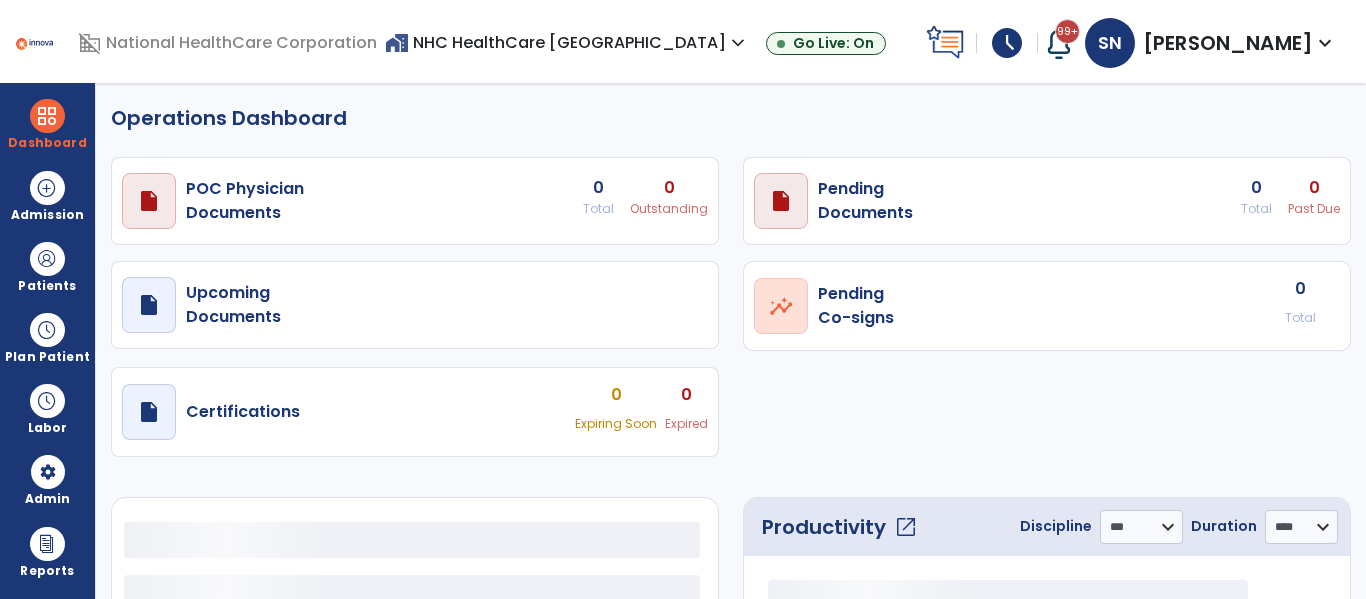 select on "***" 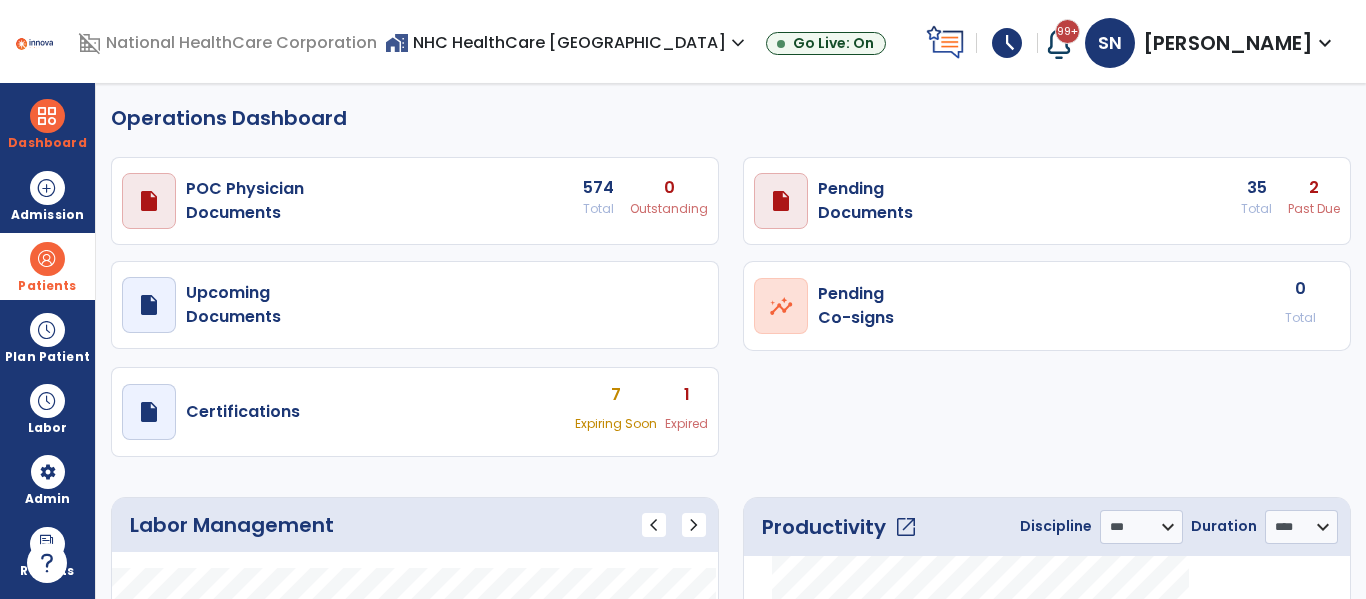 click at bounding box center [47, 259] 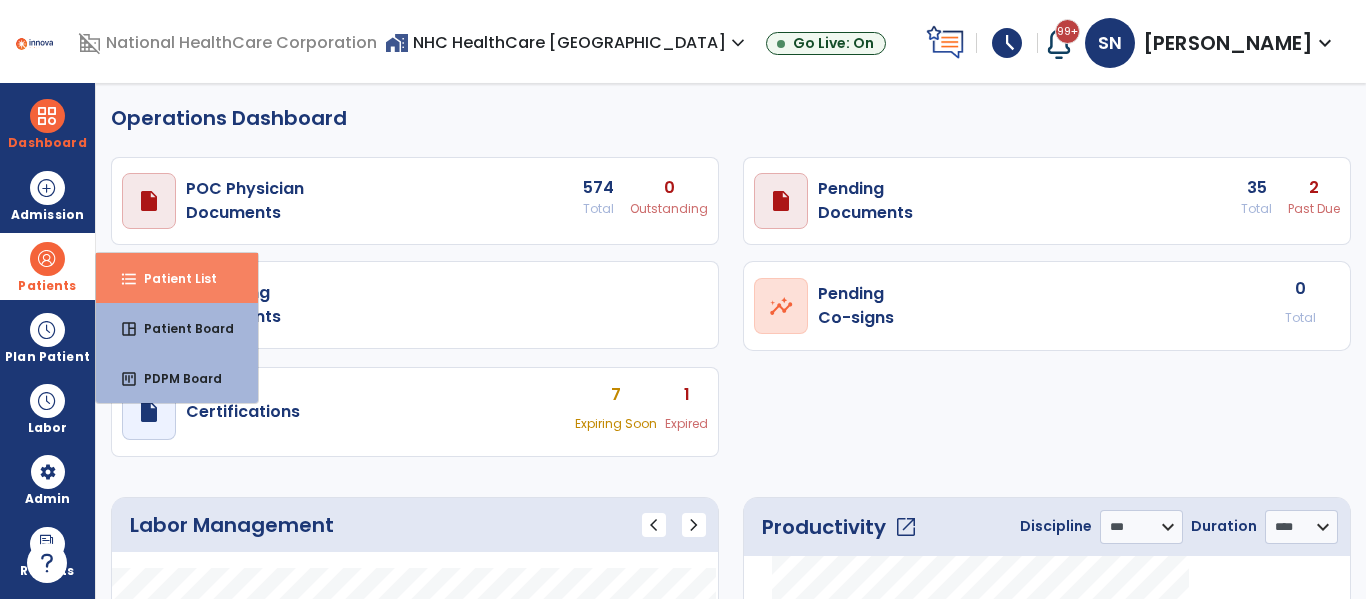 click on "format_list_bulleted" at bounding box center [129, 279] 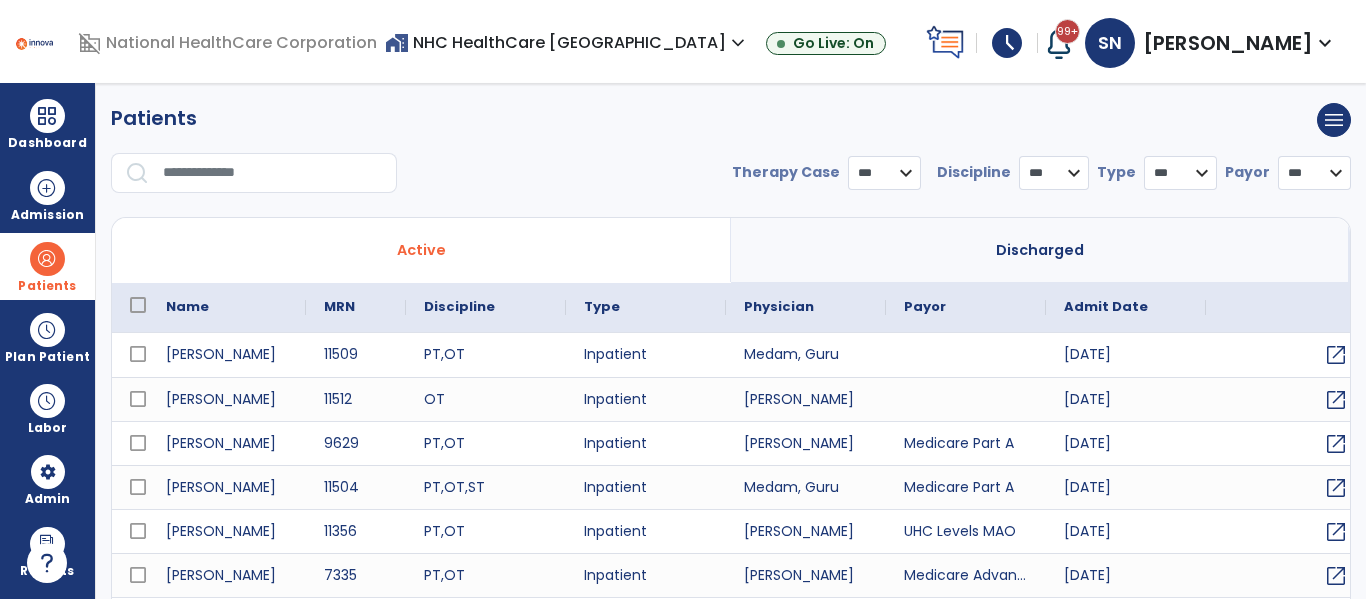 select on "***" 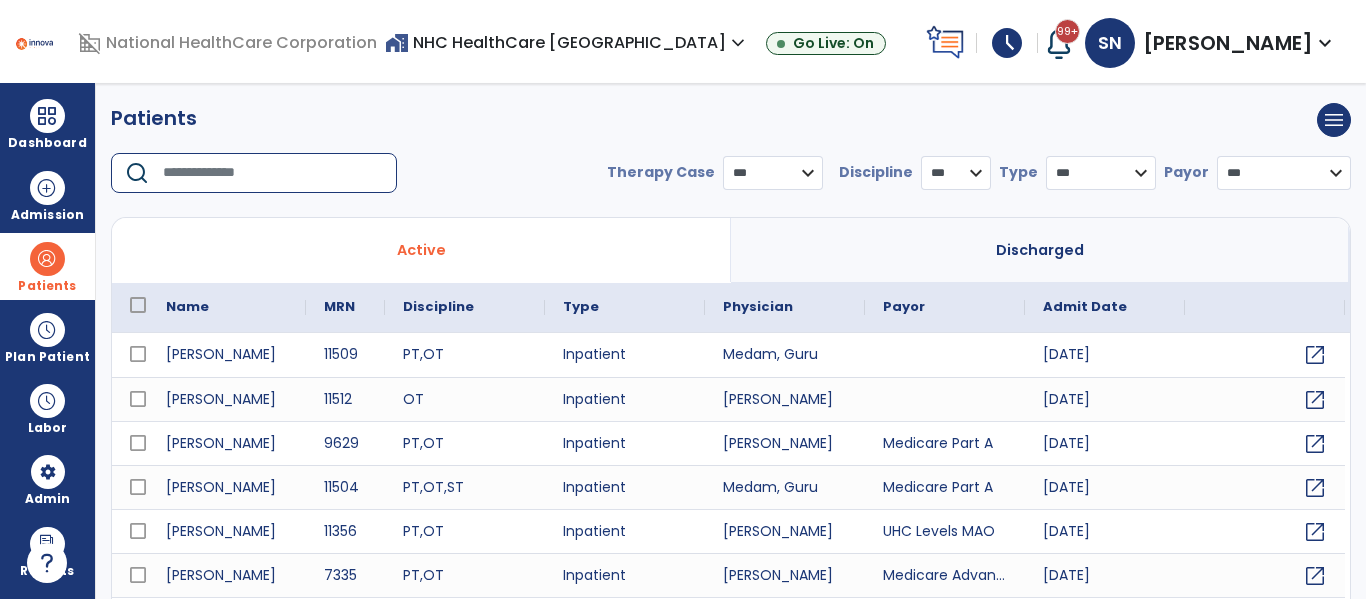 click at bounding box center (273, 173) 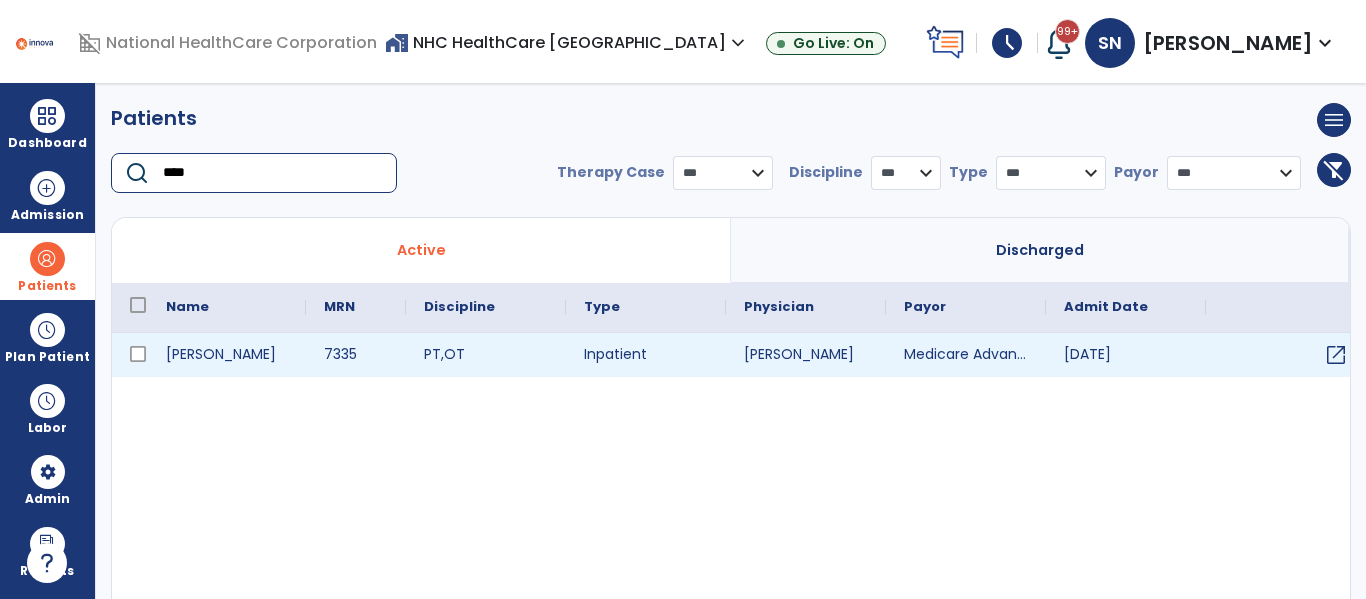 type on "****" 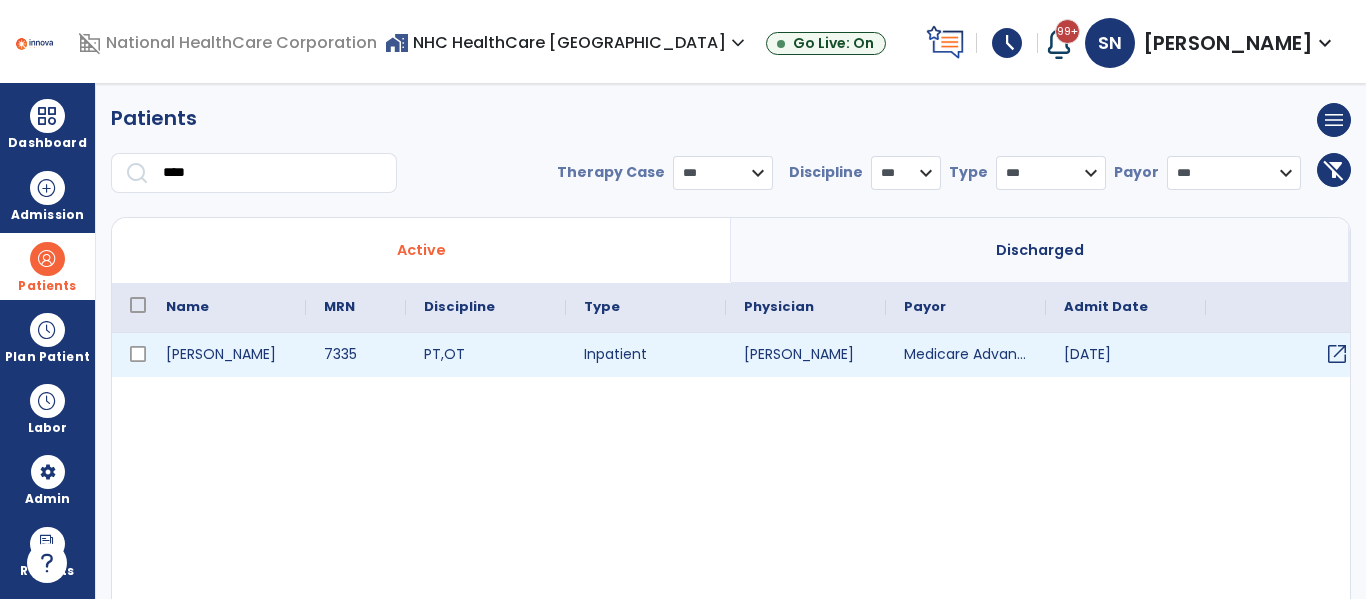 click on "open_in_new" at bounding box center (1337, 354) 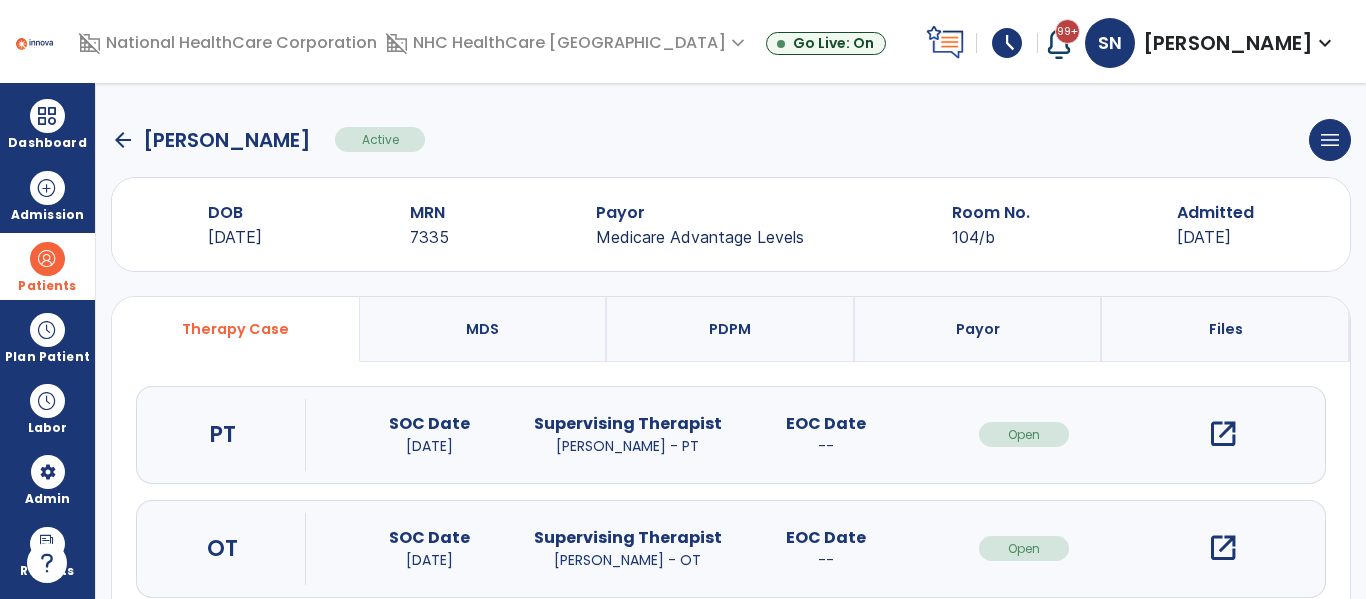 click on "open_in_new" at bounding box center [1223, 434] 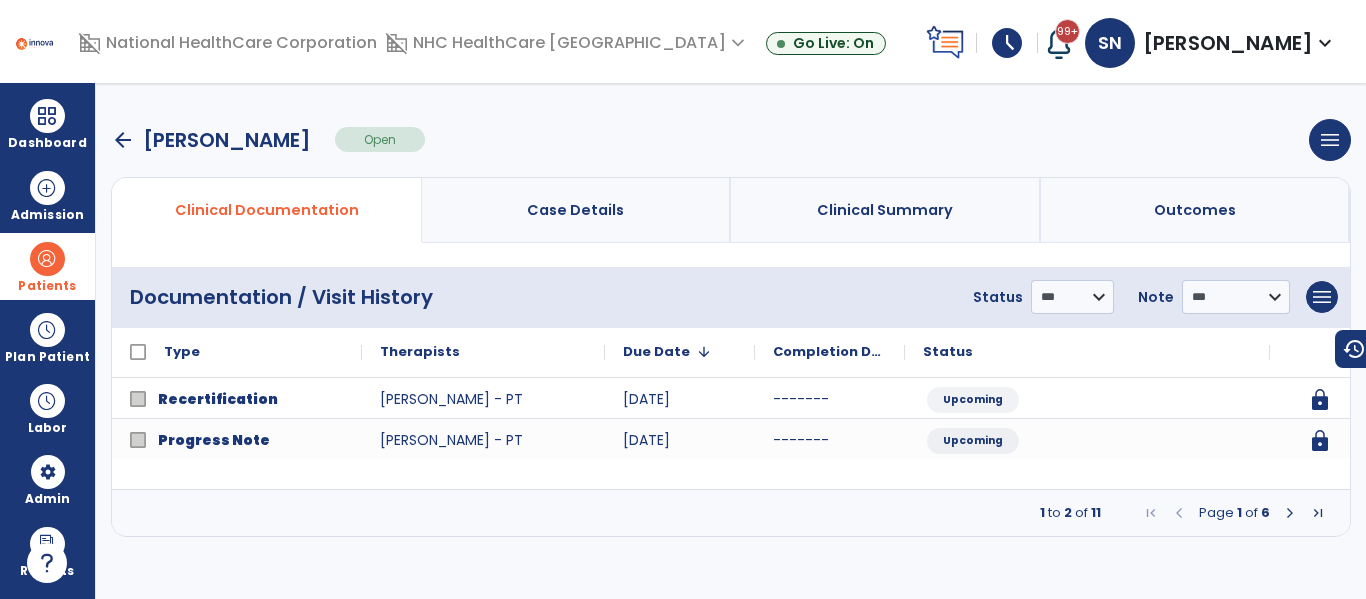 click at bounding box center (1290, 513) 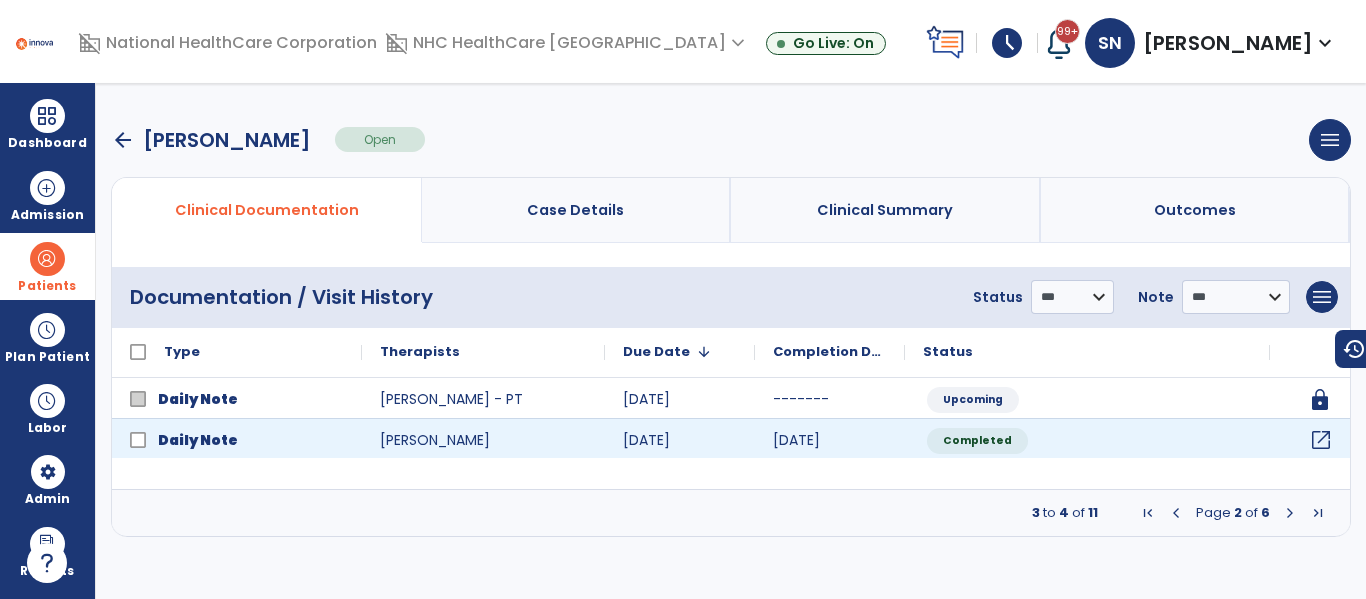 click on "open_in_new" 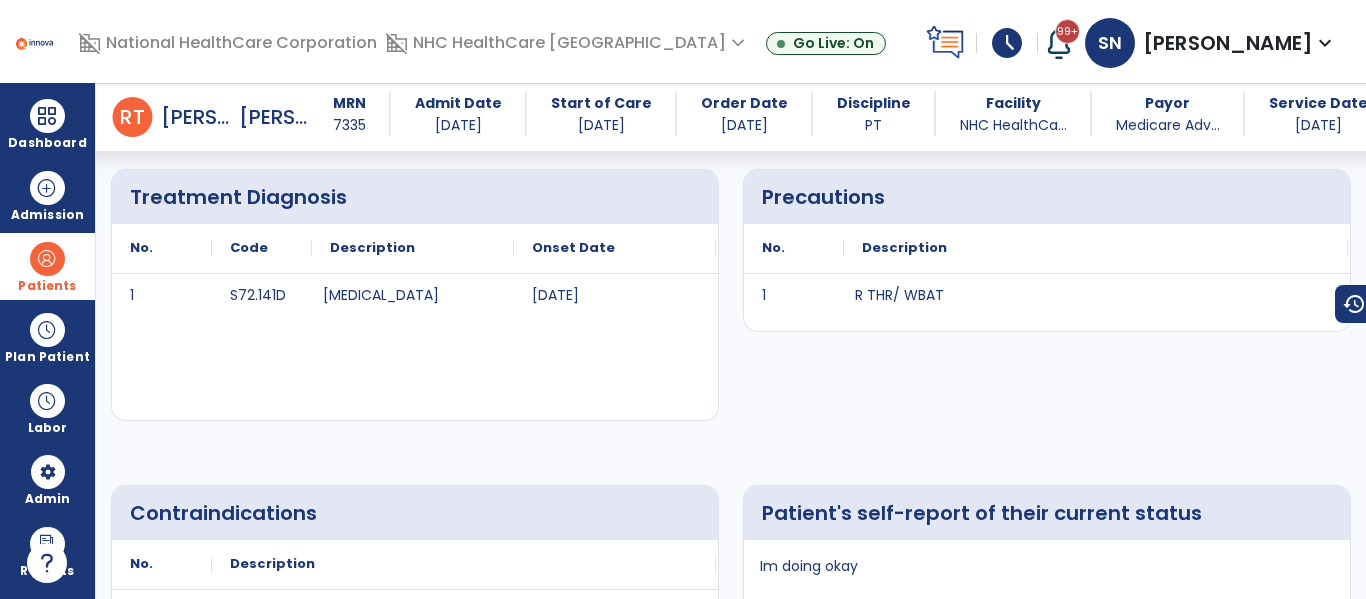 scroll, scrollTop: 0, scrollLeft: 0, axis: both 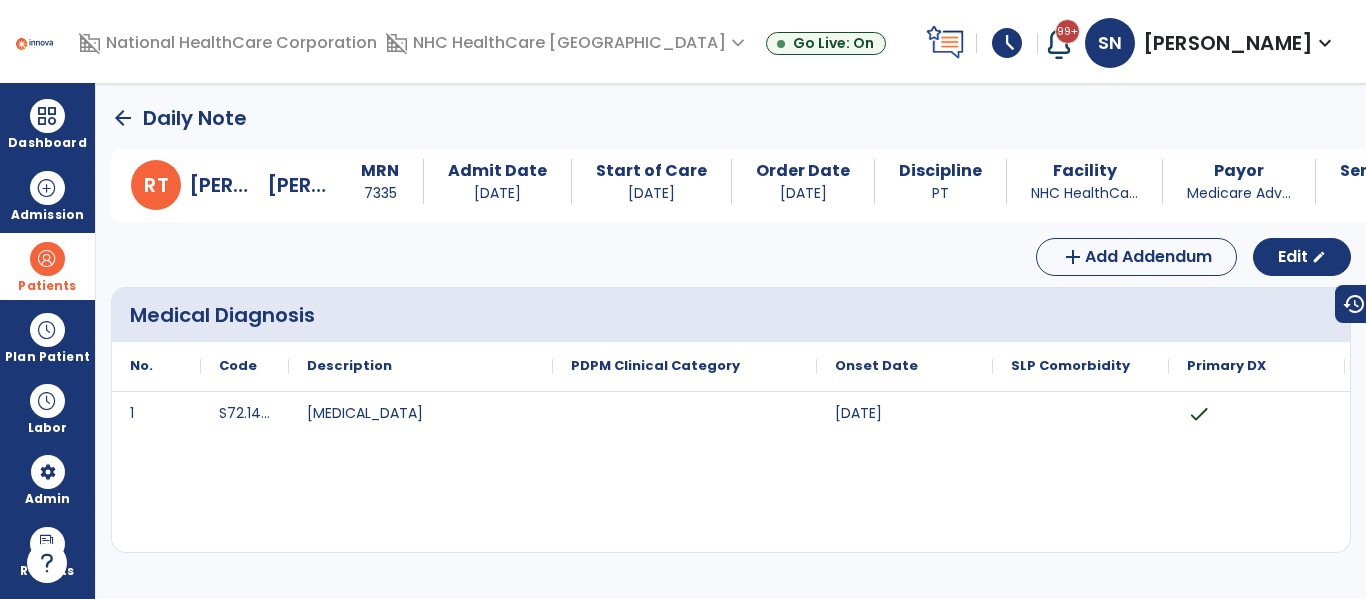 click on "arrow_back" 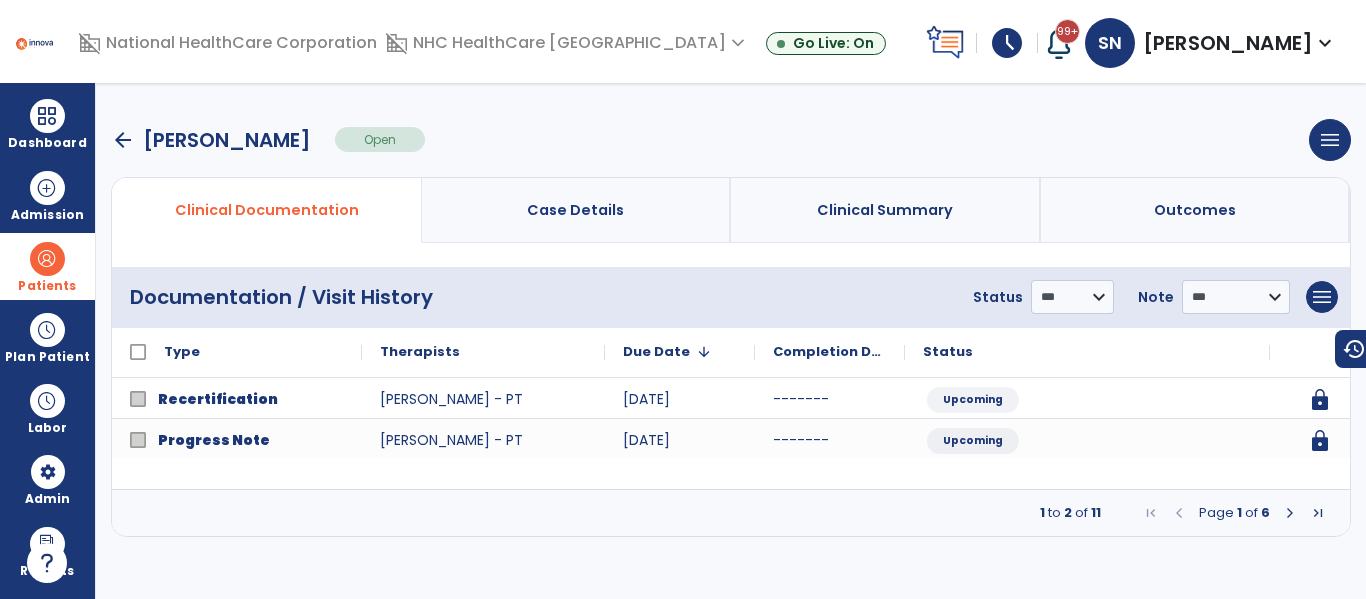 click at bounding box center (1290, 513) 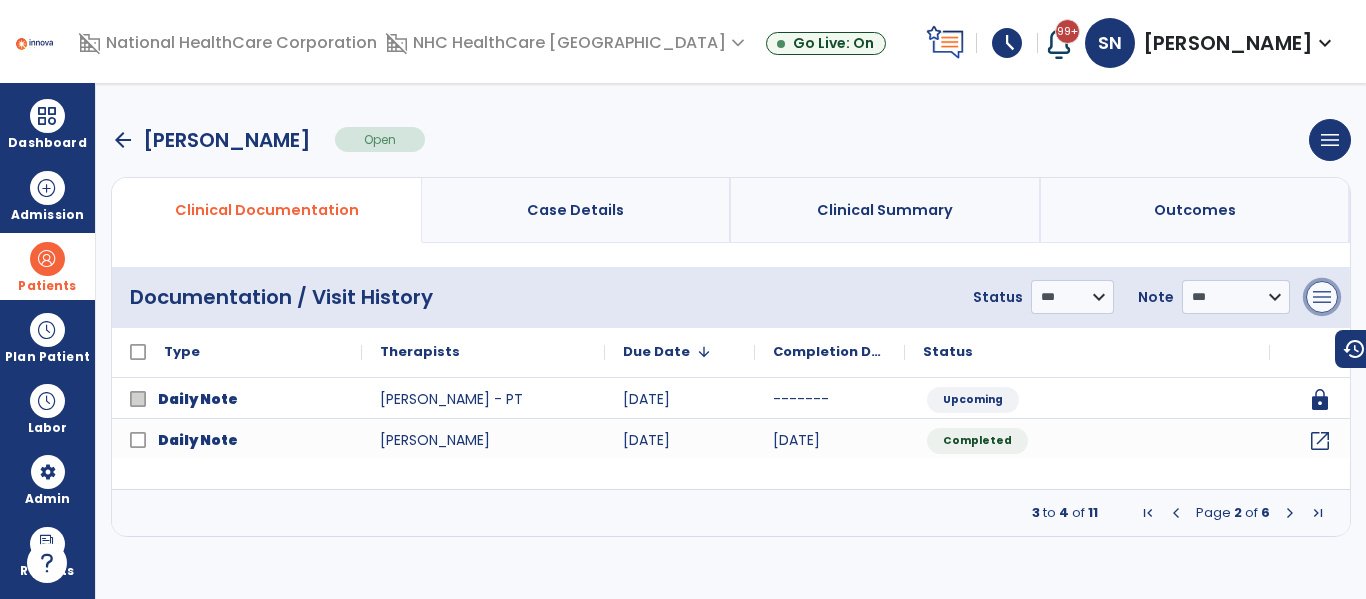 click on "menu" at bounding box center (1322, 297) 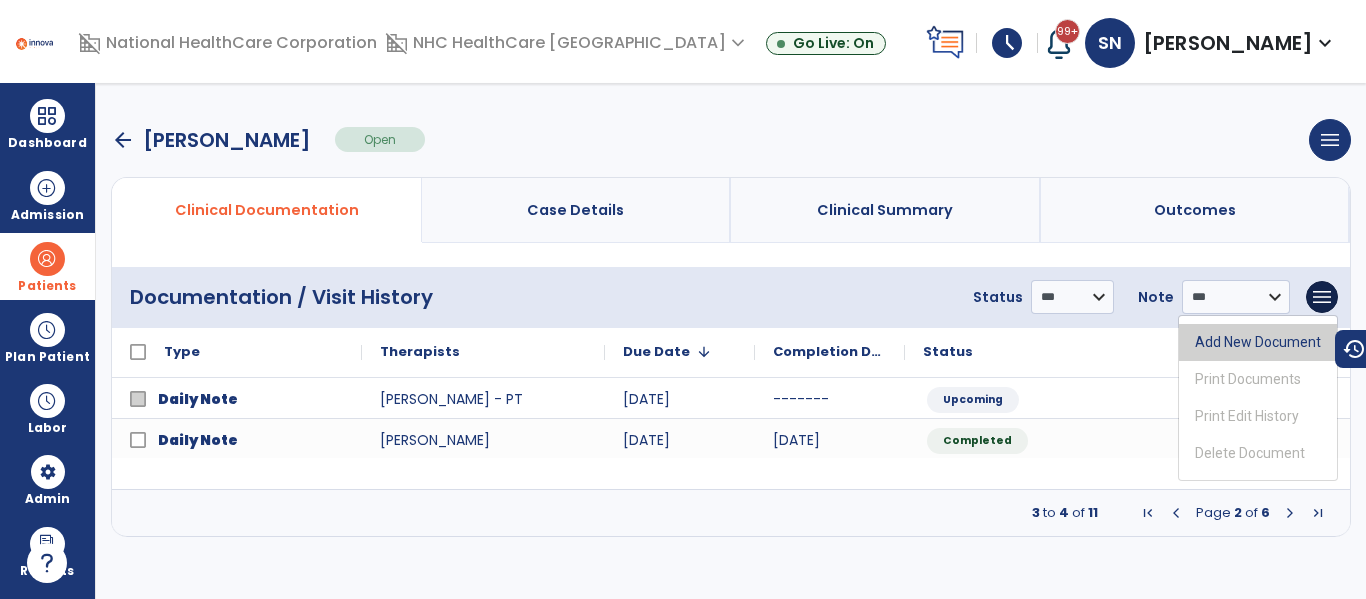 click on "Add New Document" at bounding box center [1258, 342] 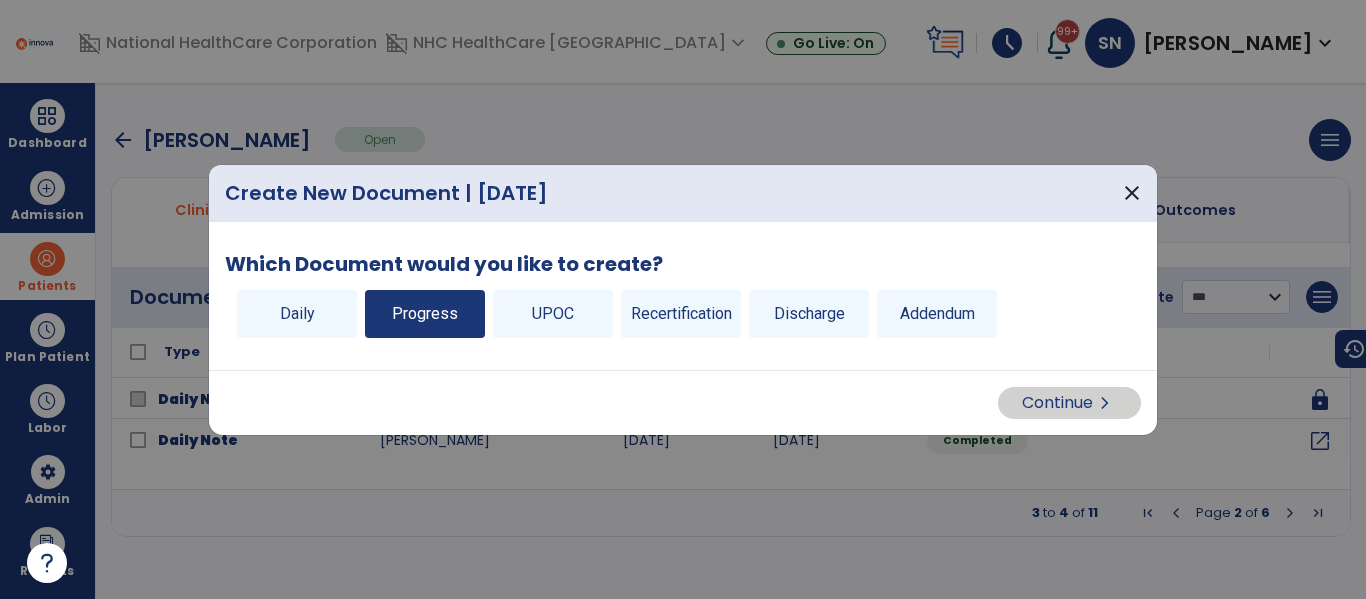 click on "Progress" at bounding box center [425, 314] 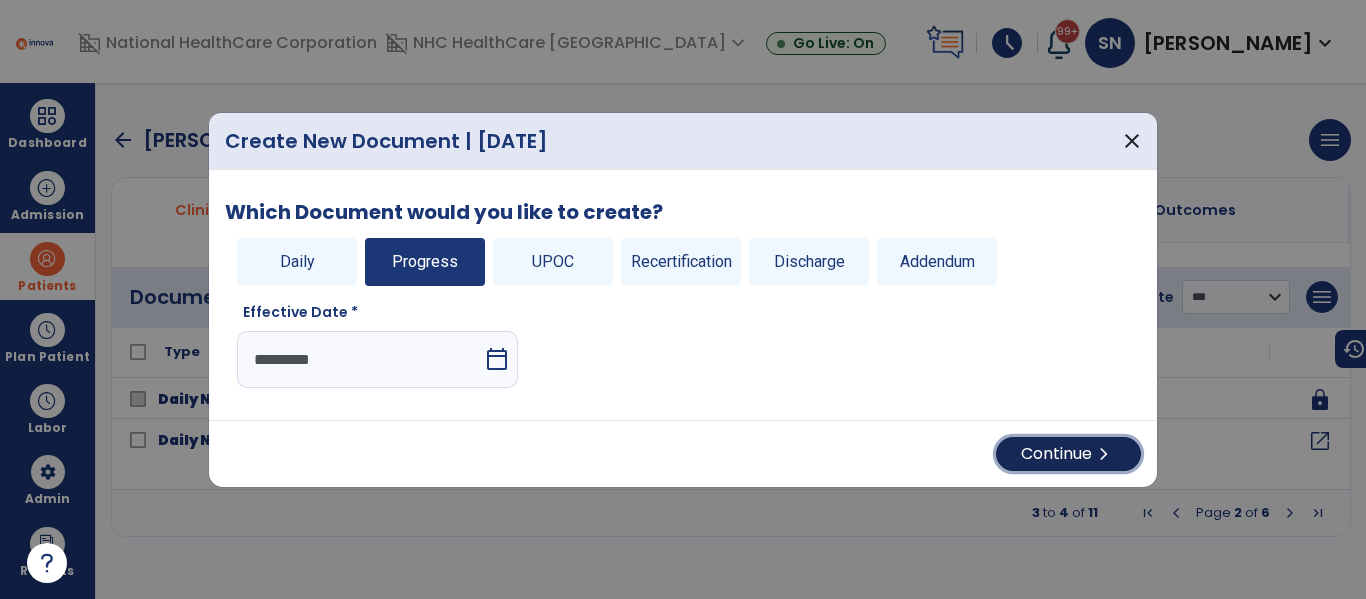 click on "Continue   chevron_right" at bounding box center (1068, 454) 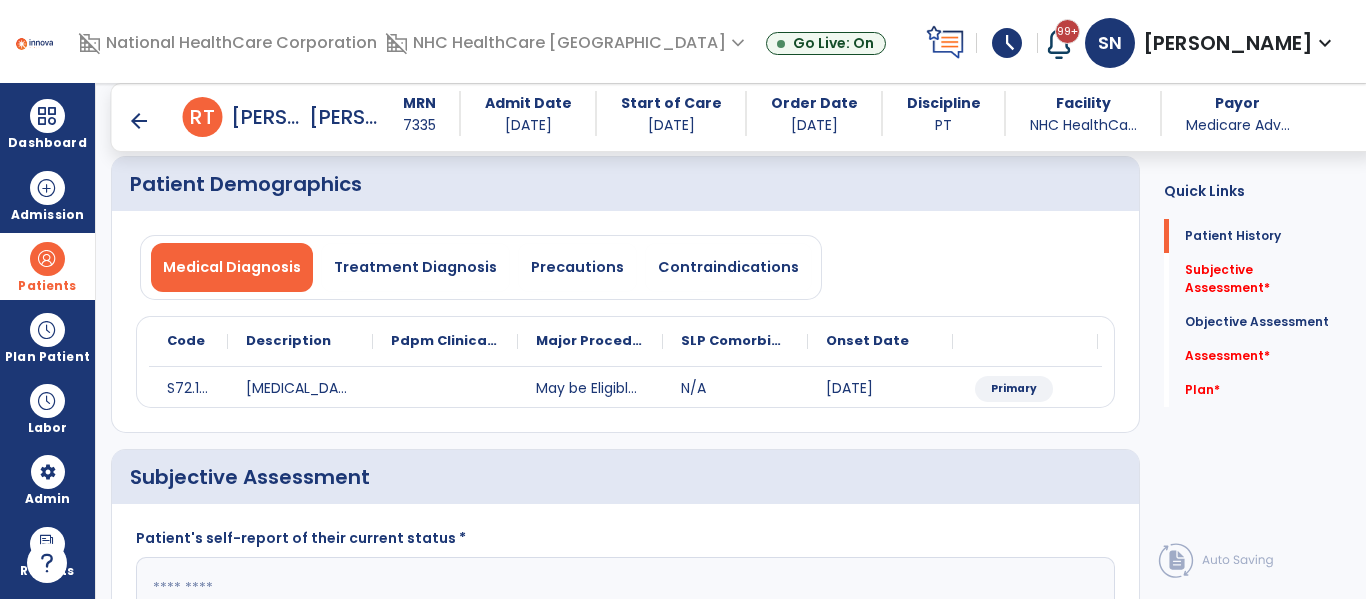 scroll, scrollTop: 168, scrollLeft: 0, axis: vertical 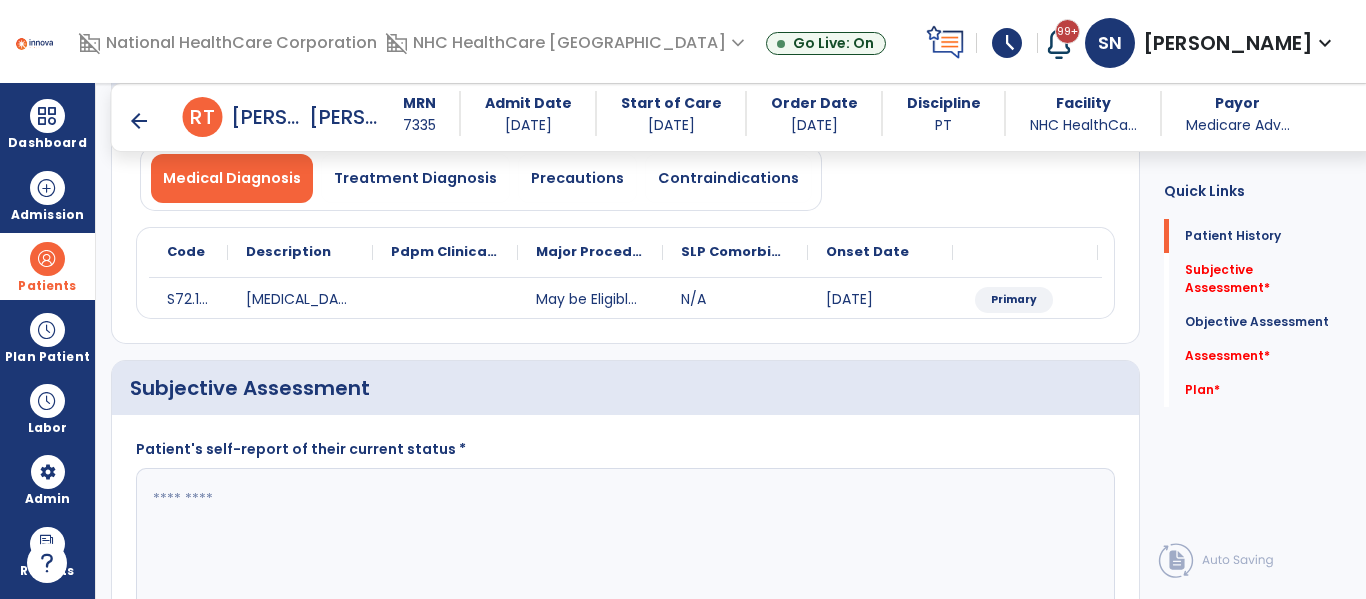 click 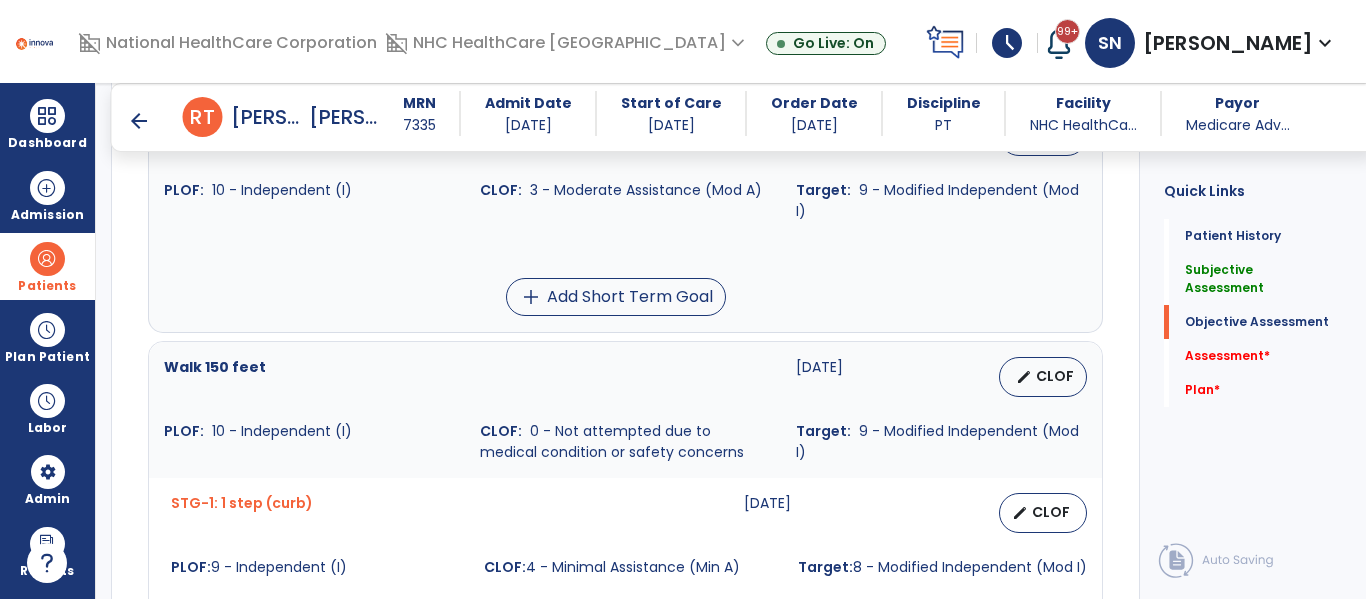 scroll, scrollTop: 837, scrollLeft: 0, axis: vertical 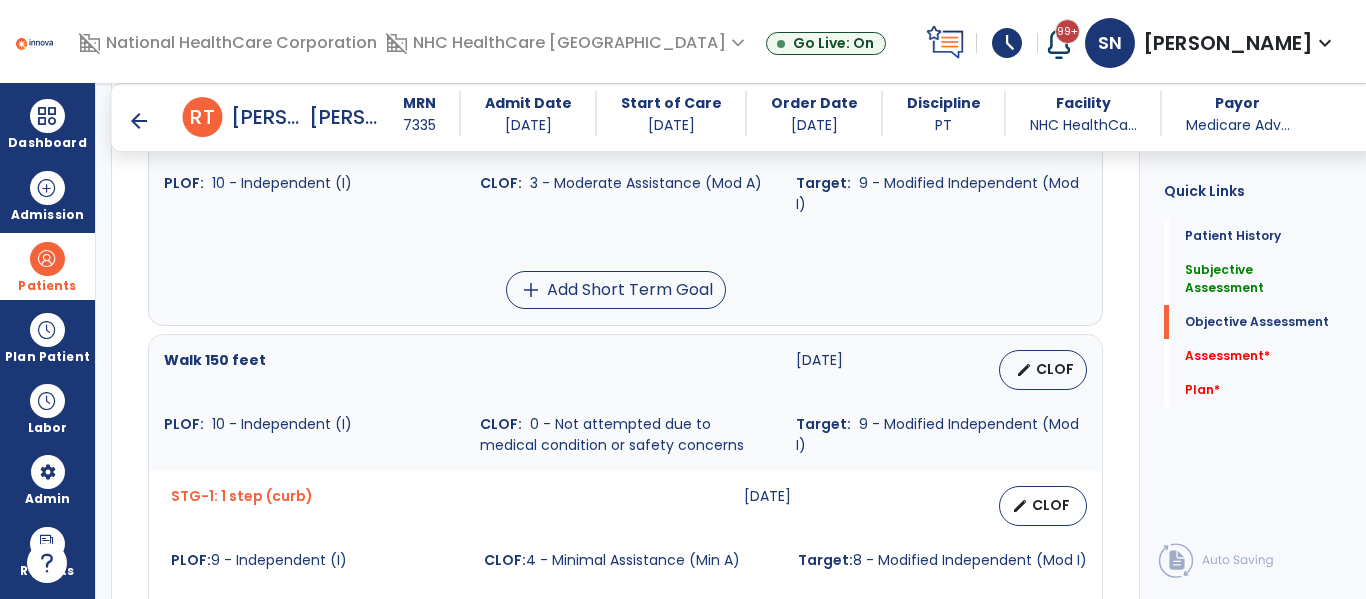 type on "**********" 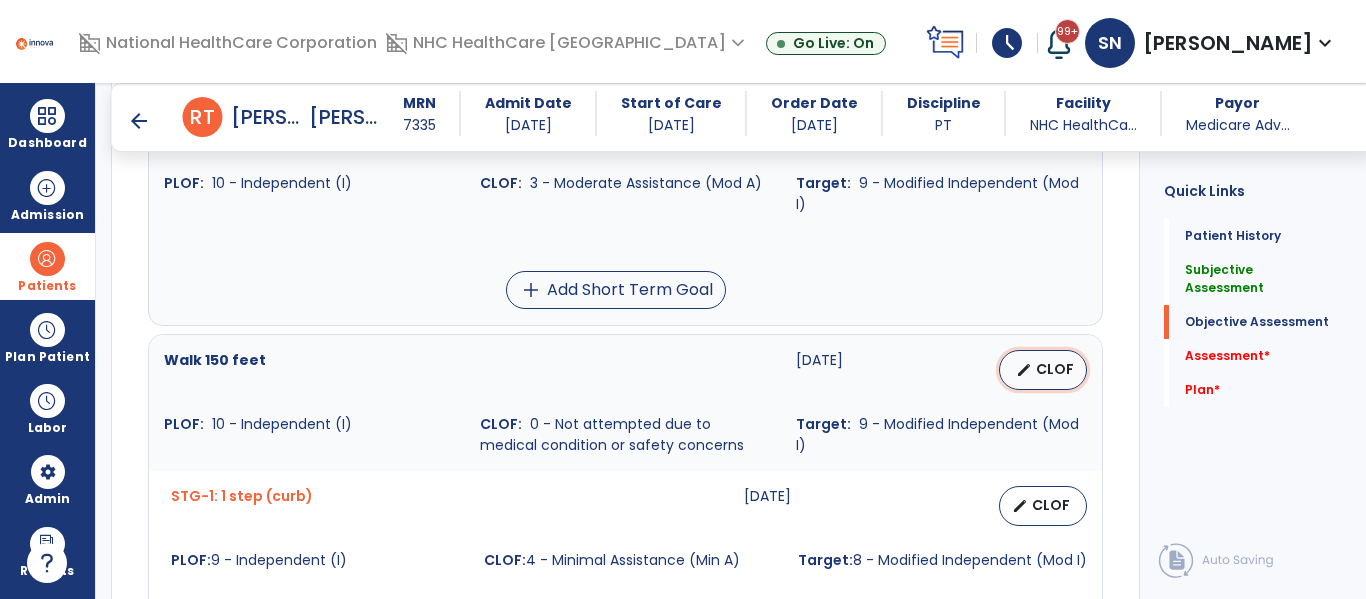 click on "CLOF" at bounding box center (1055, 369) 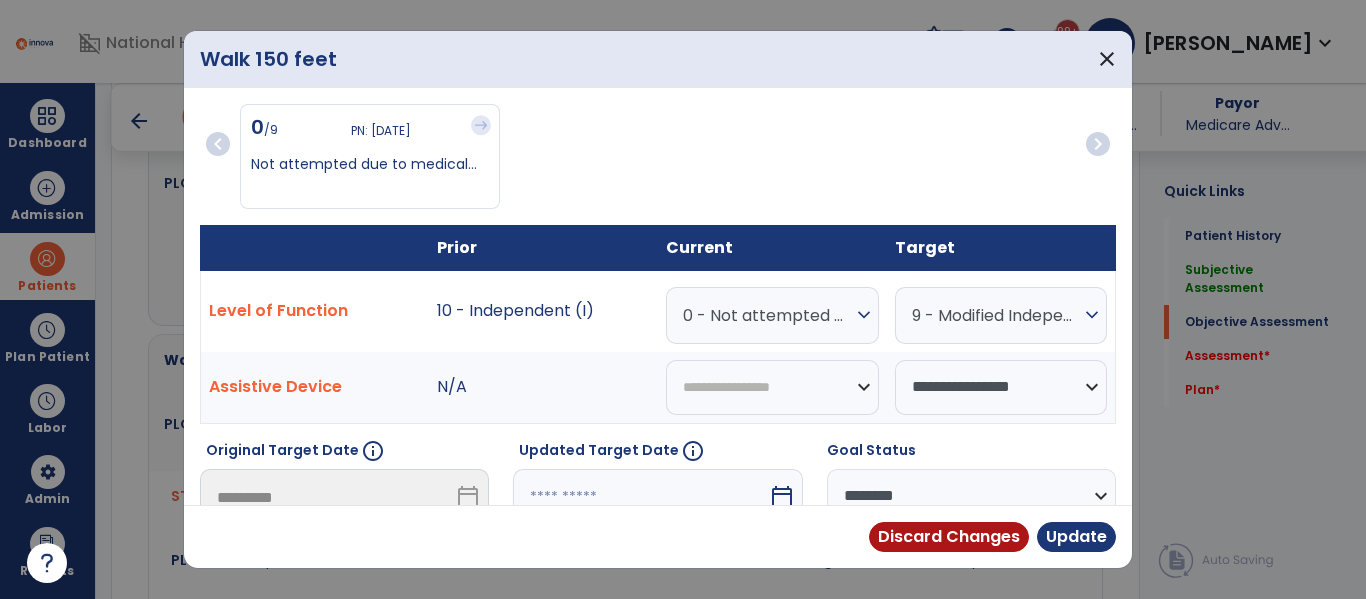 click on "0 - Not attempted due to medical condition or safety concerns" at bounding box center [767, 315] 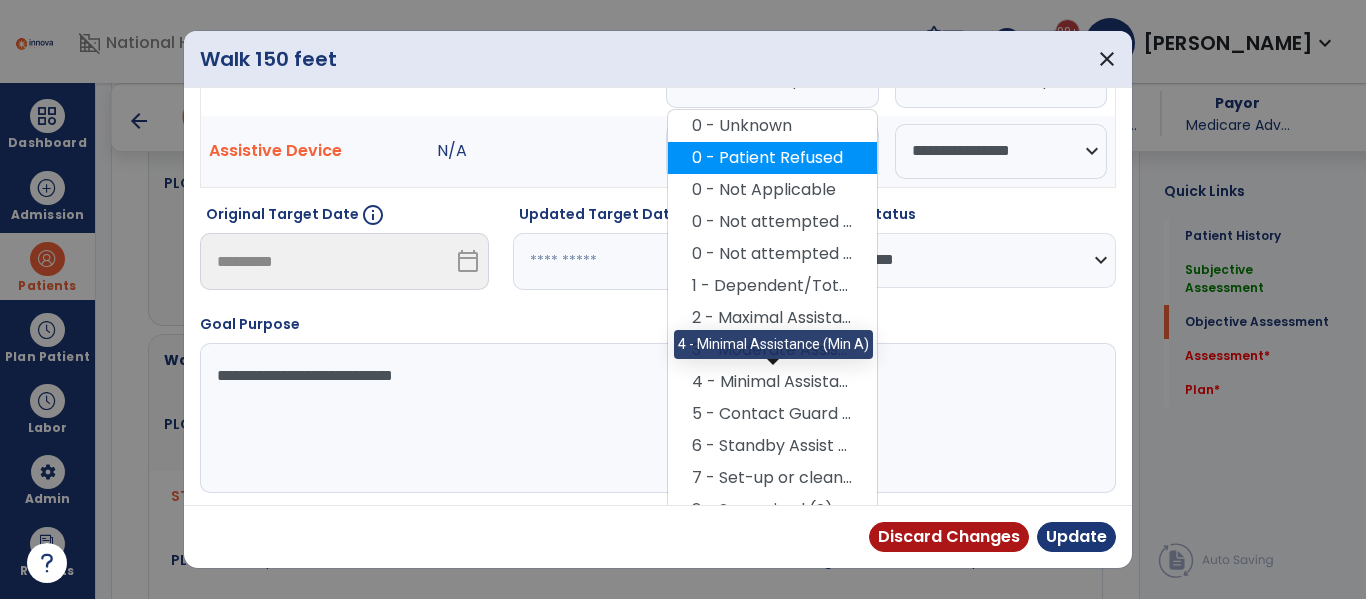 scroll, scrollTop: 240, scrollLeft: 0, axis: vertical 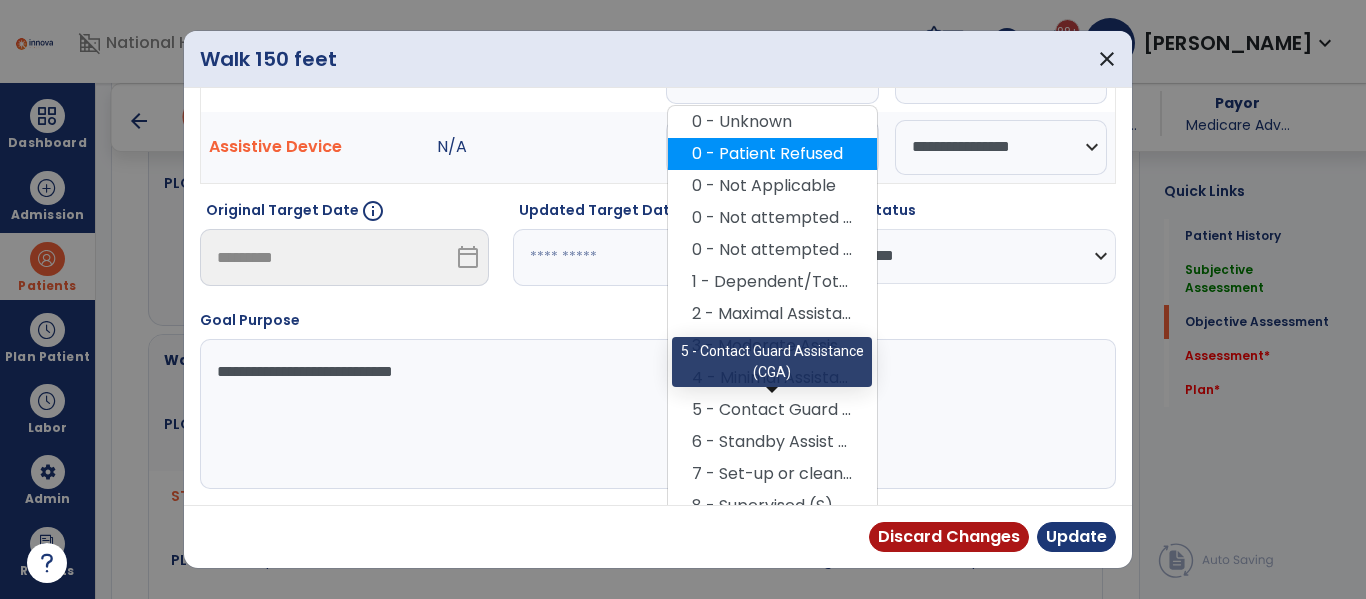 click on "5 - Contact Guard Assistance (CGA)" at bounding box center [772, 410] 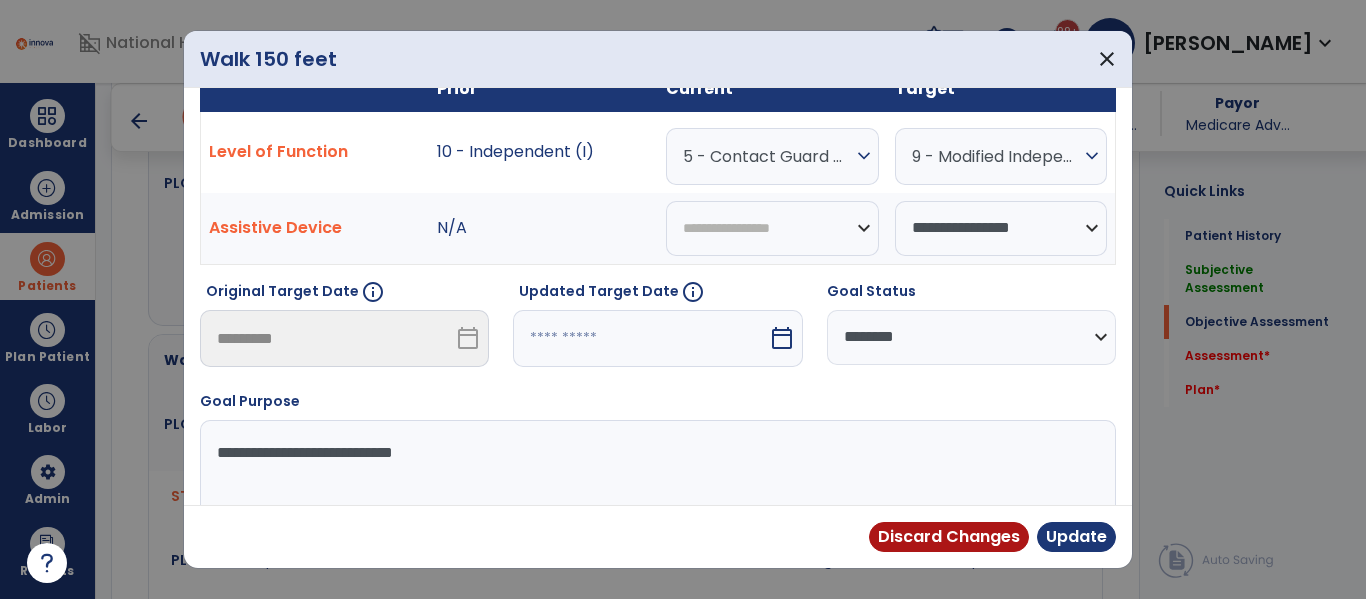 scroll, scrollTop: 192, scrollLeft: 0, axis: vertical 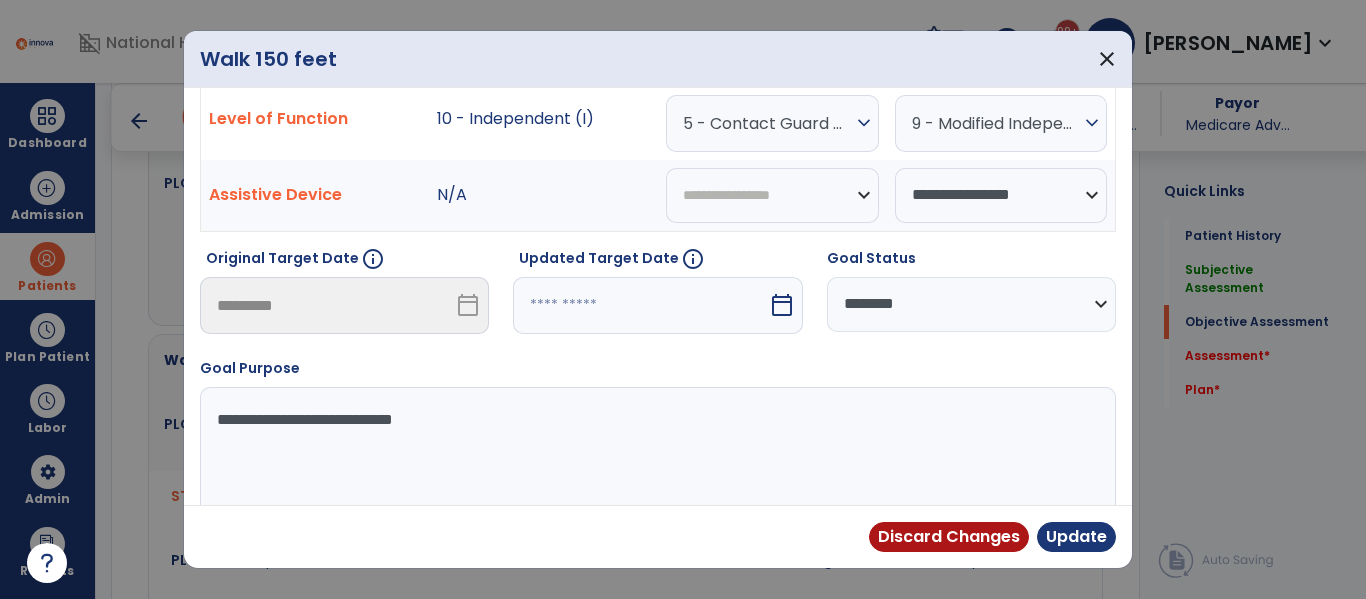 click on "Discard Changes  Update" at bounding box center (658, 536) 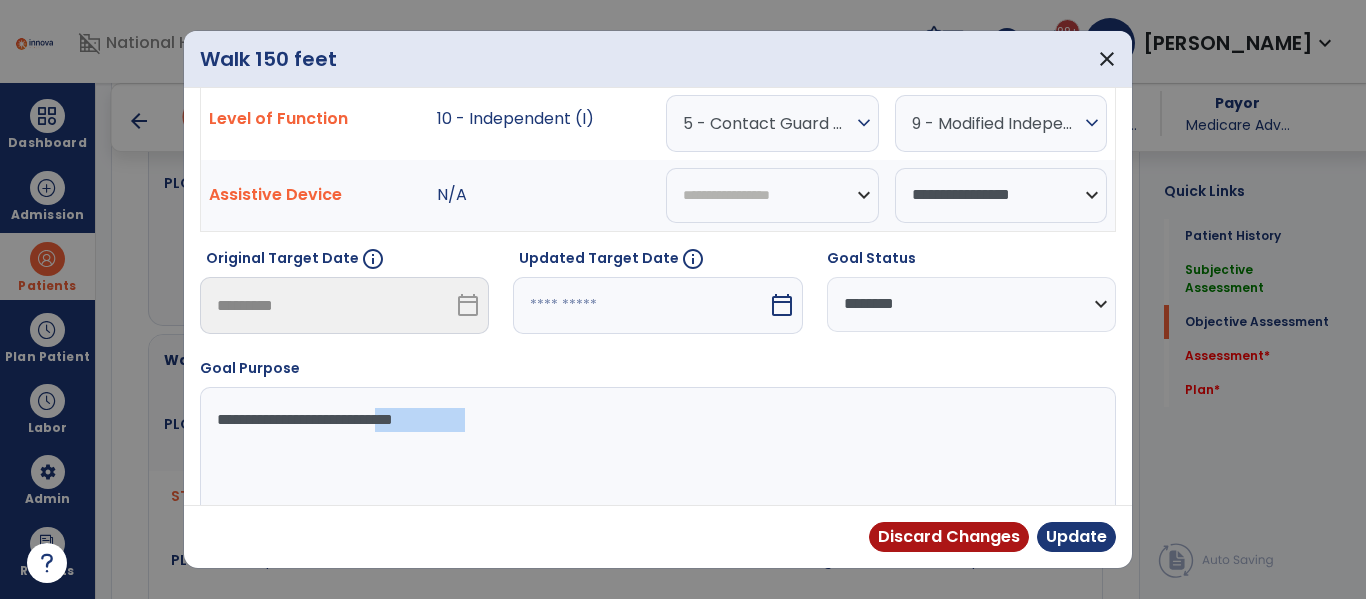 click on "Discard Changes  Update" at bounding box center [658, 536] 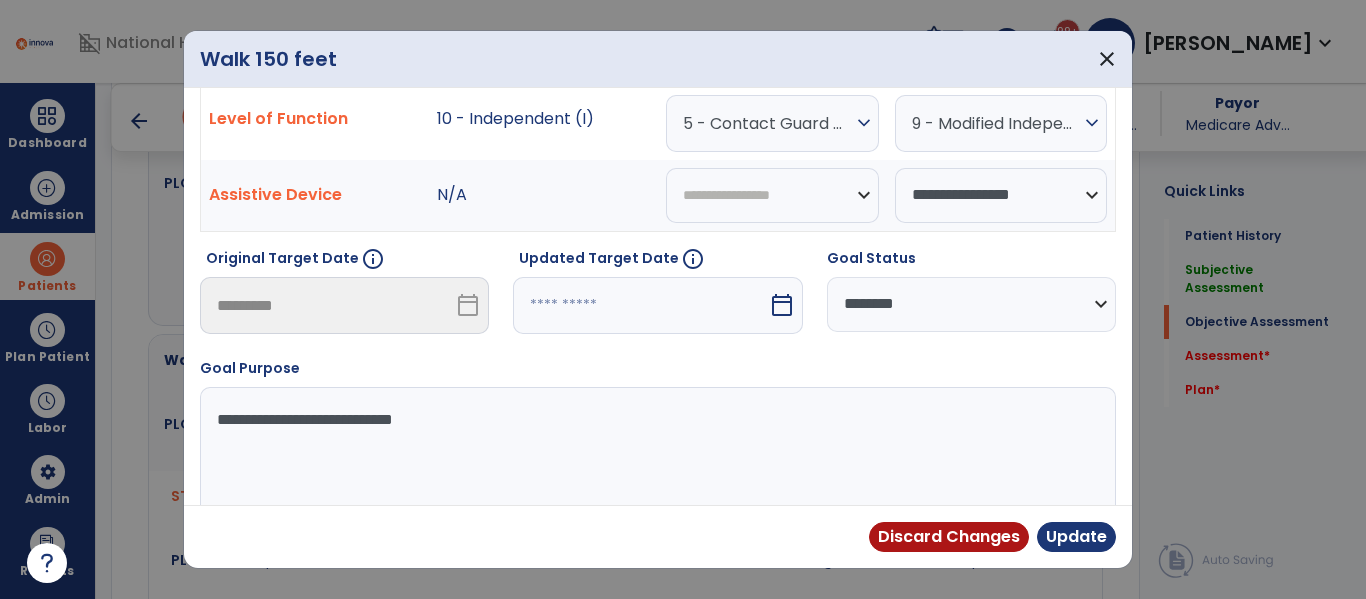 click on "Discard Changes  Update" at bounding box center (658, 536) 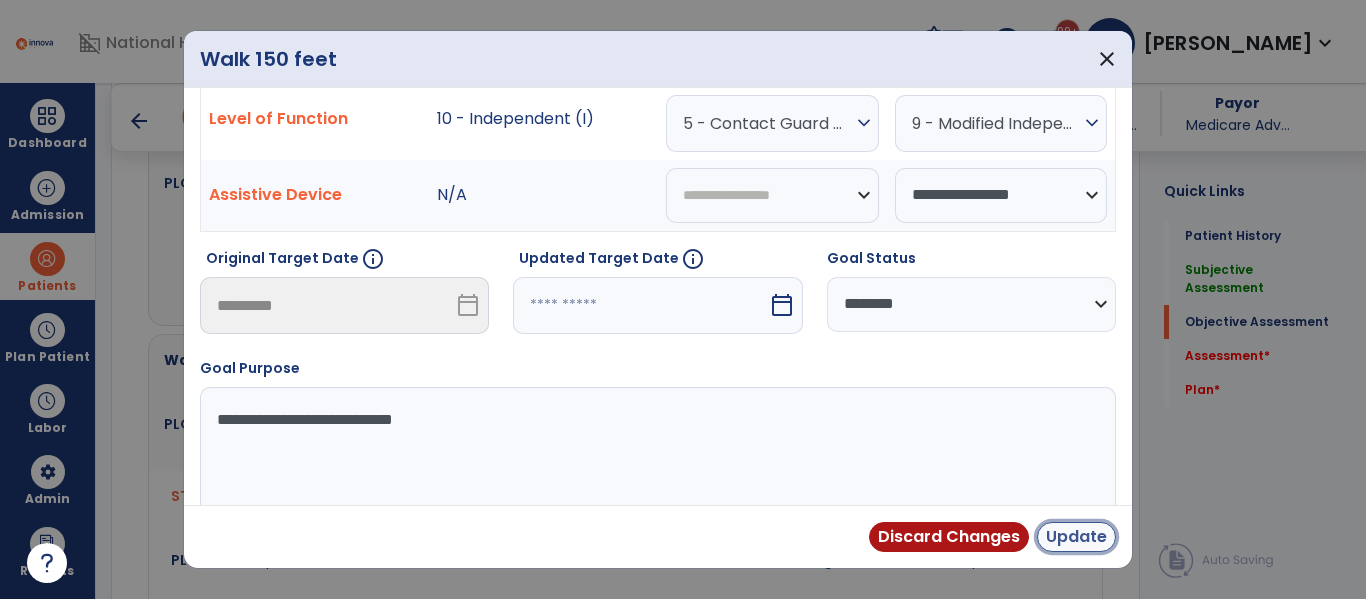 click on "Update" at bounding box center [1076, 537] 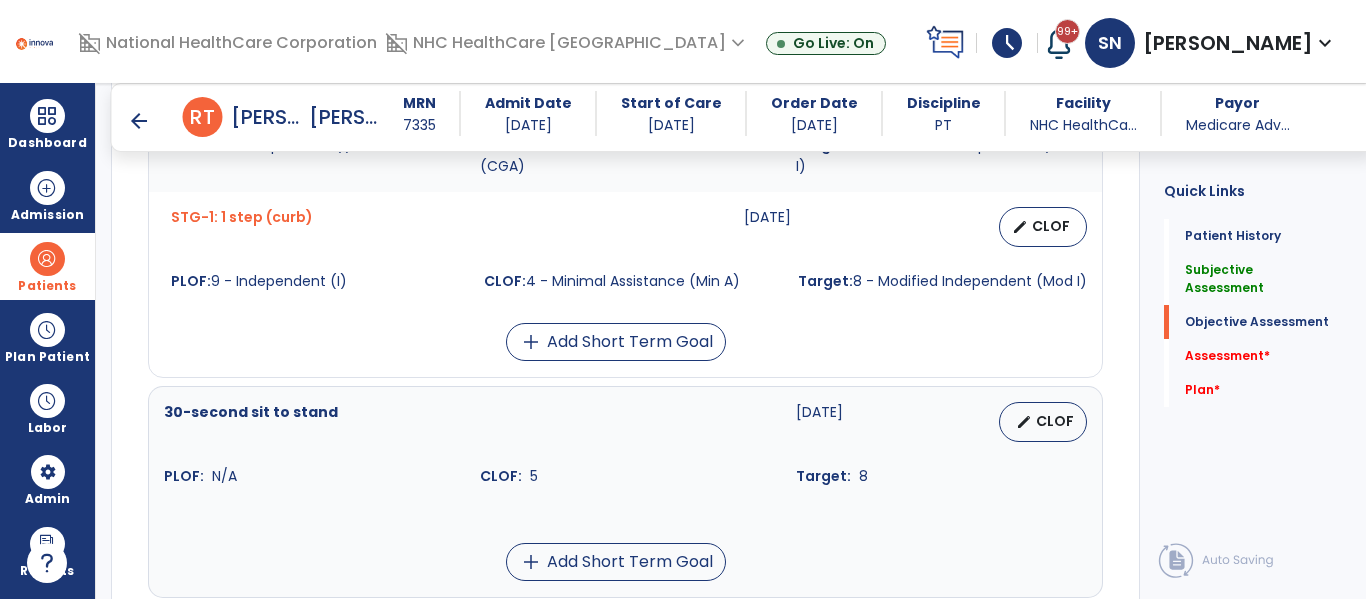 scroll, scrollTop: 1131, scrollLeft: 0, axis: vertical 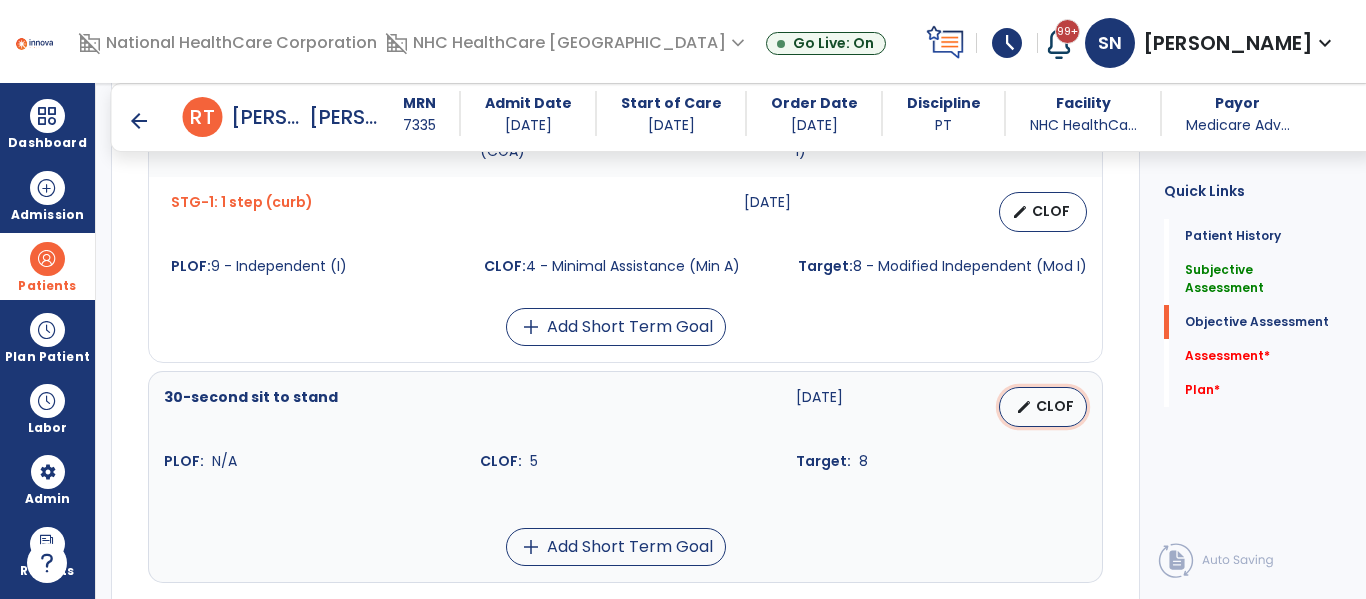 click on "CLOF" at bounding box center [1055, 406] 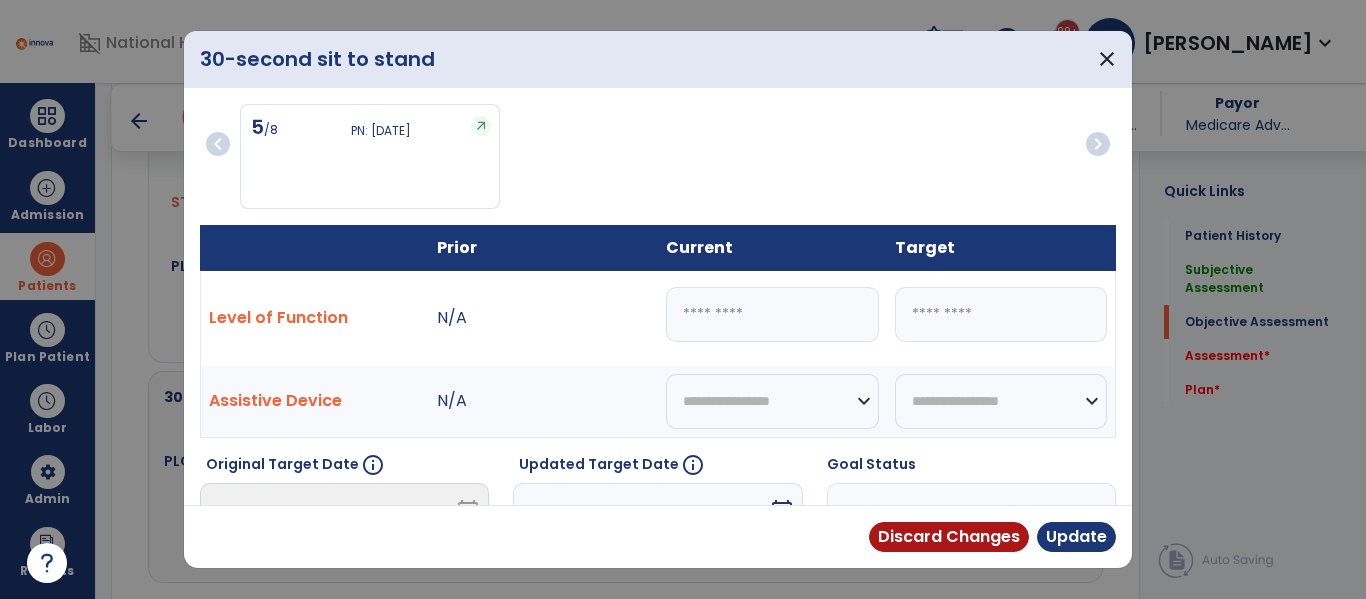 click on "*" at bounding box center [772, 314] 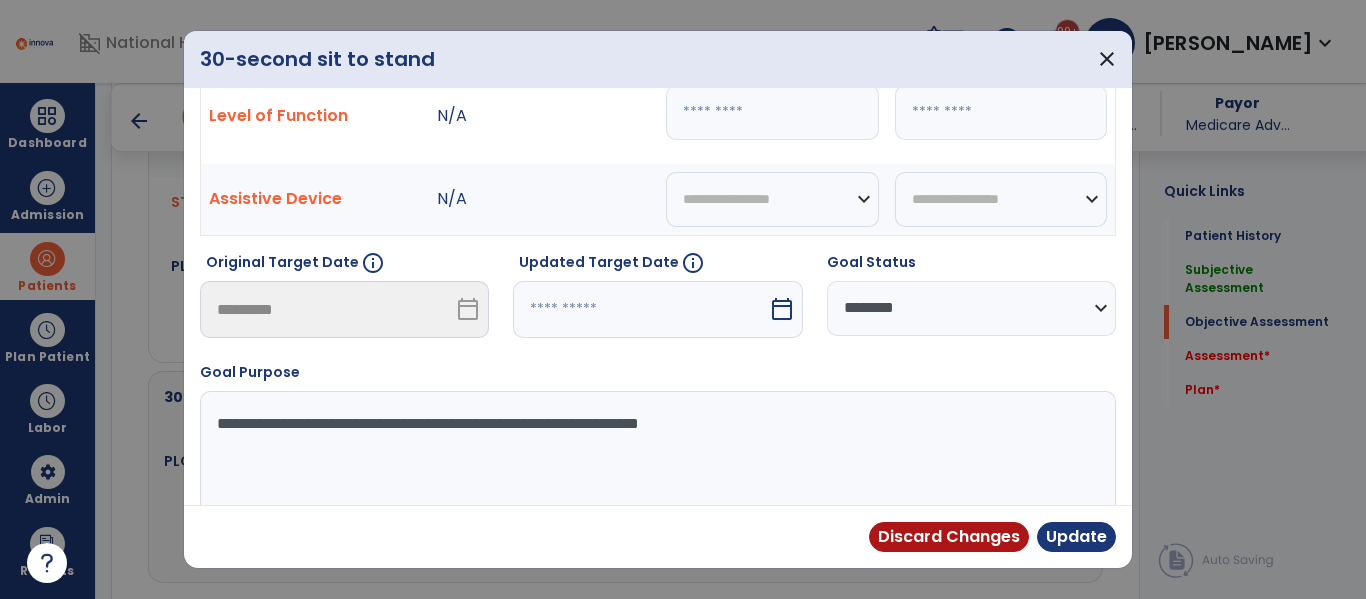 scroll, scrollTop: 254, scrollLeft: 0, axis: vertical 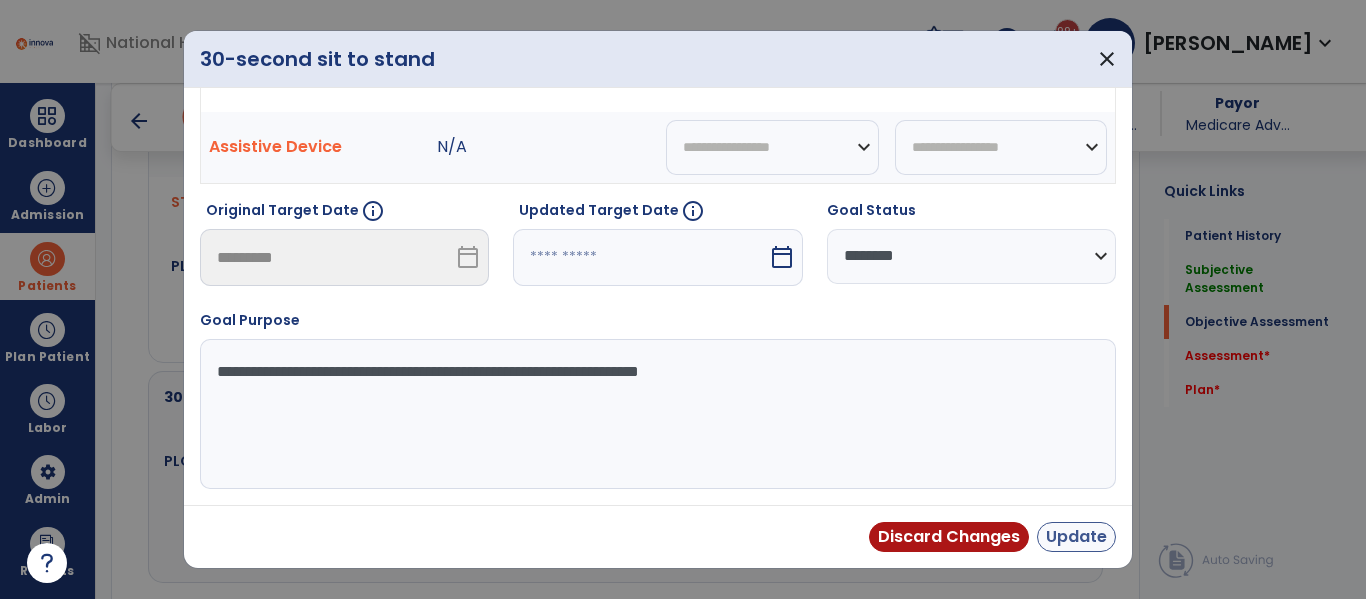 type on "**" 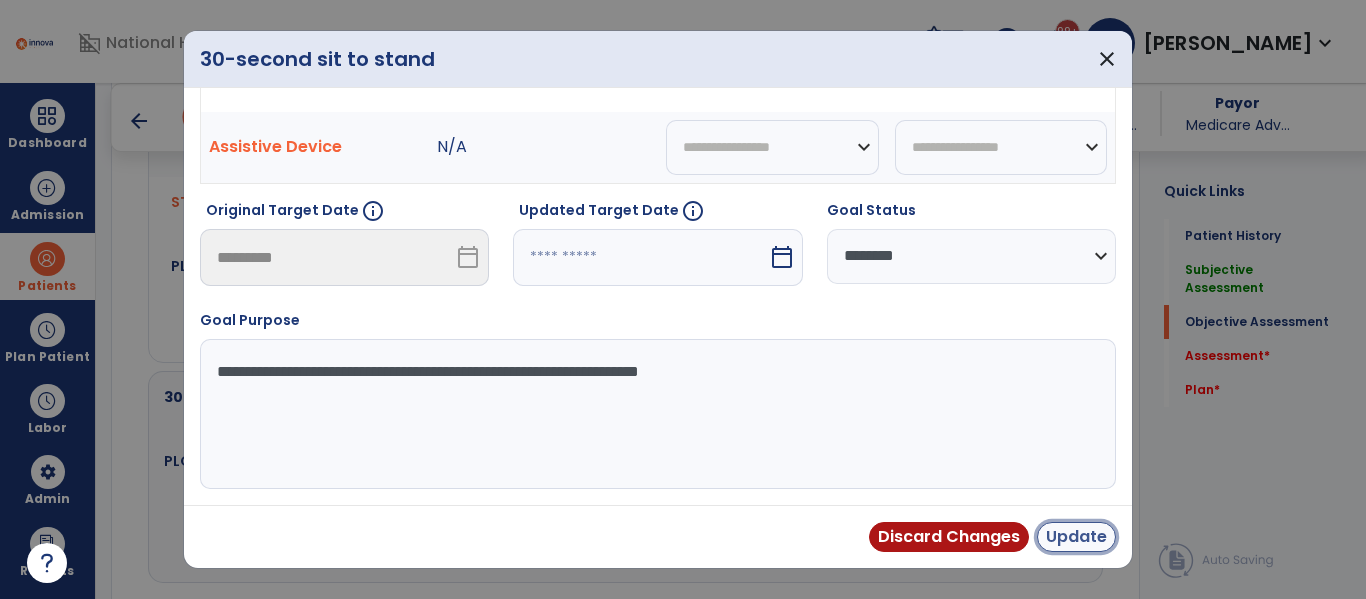 click on "Update" at bounding box center [1076, 537] 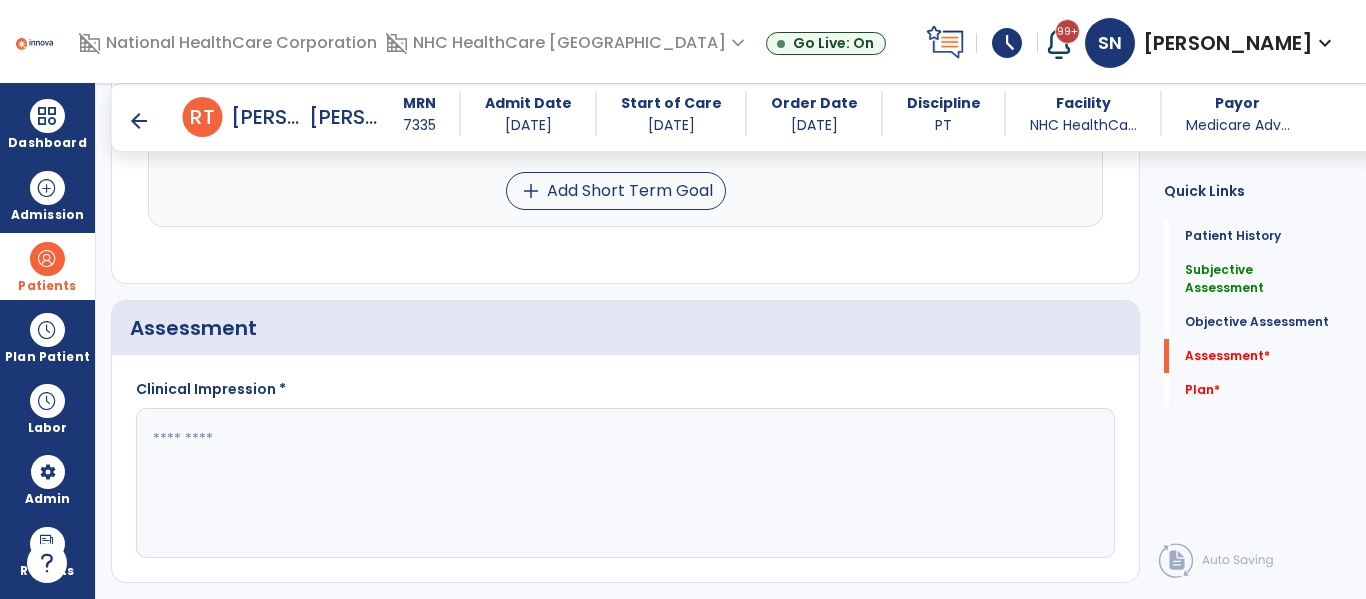 scroll, scrollTop: 1488, scrollLeft: 0, axis: vertical 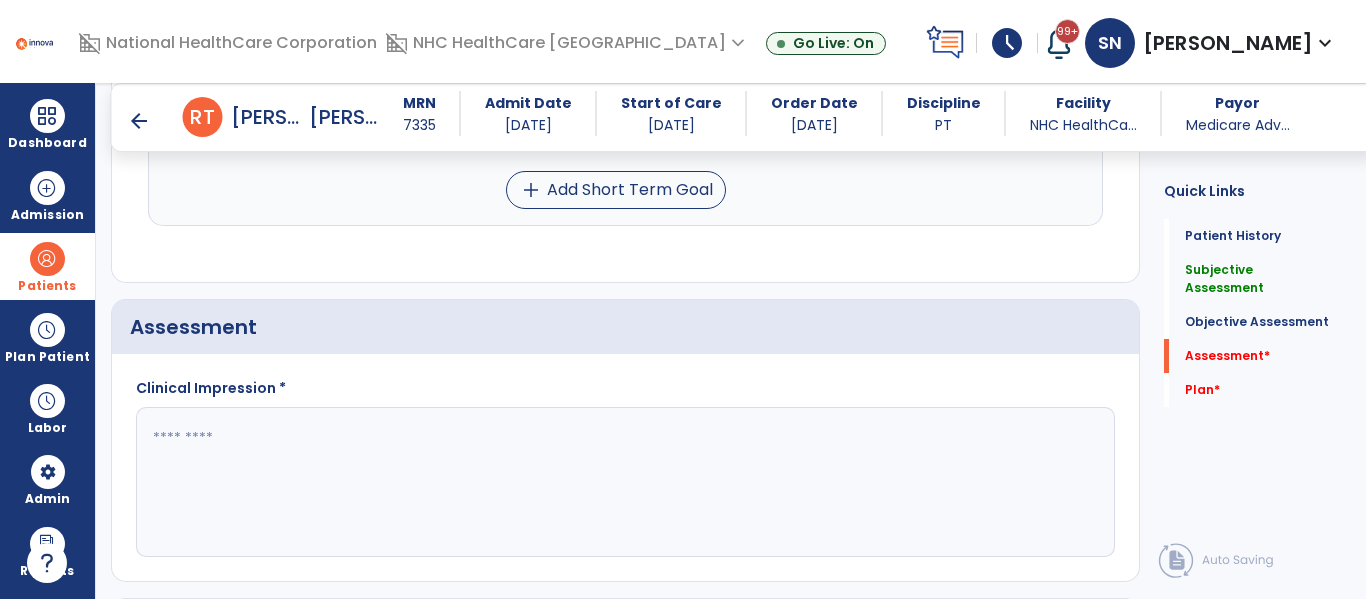 click 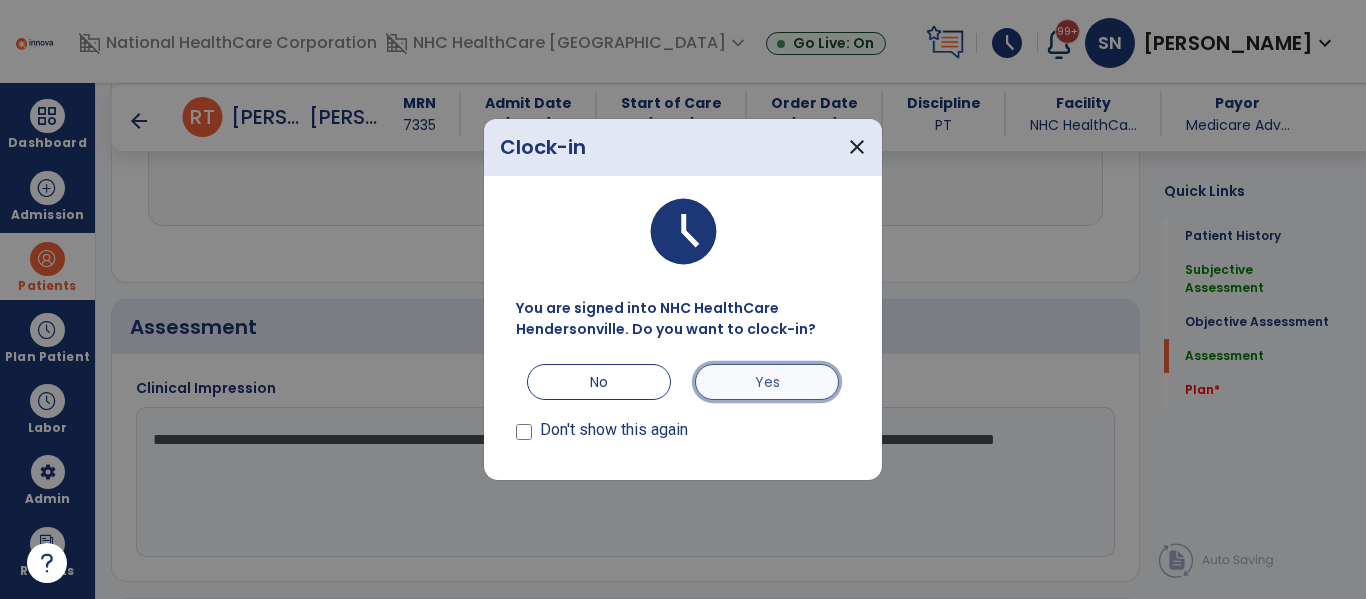 click on "Yes" at bounding box center (767, 382) 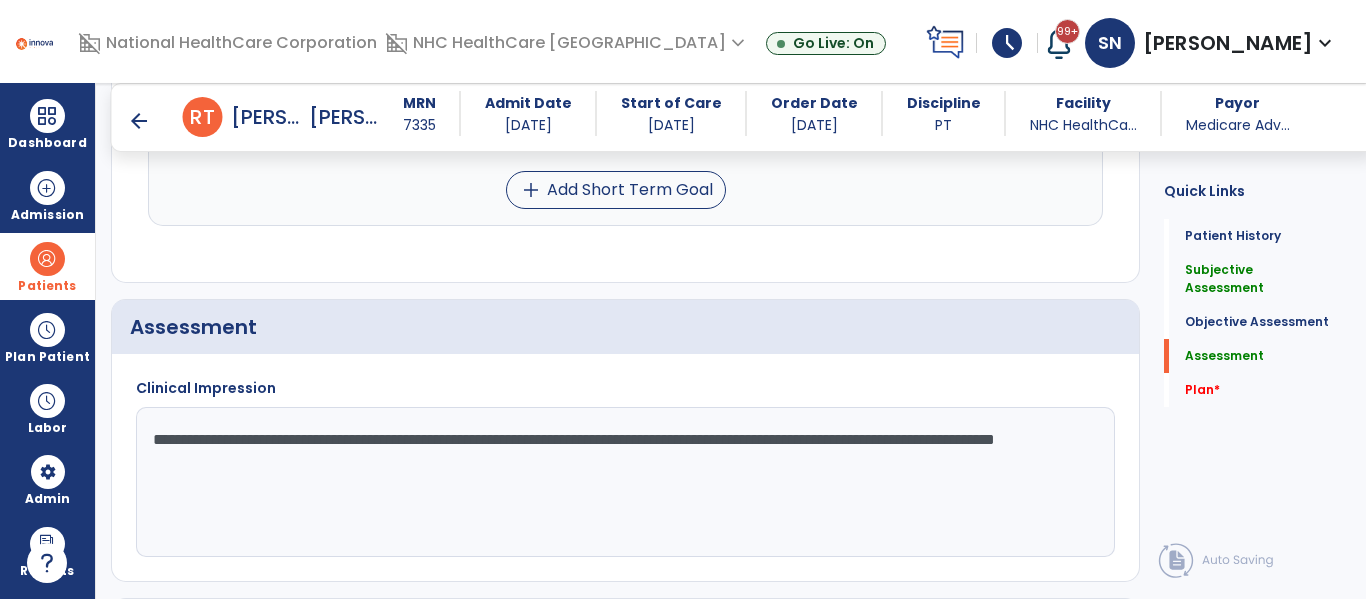 click on "**********" 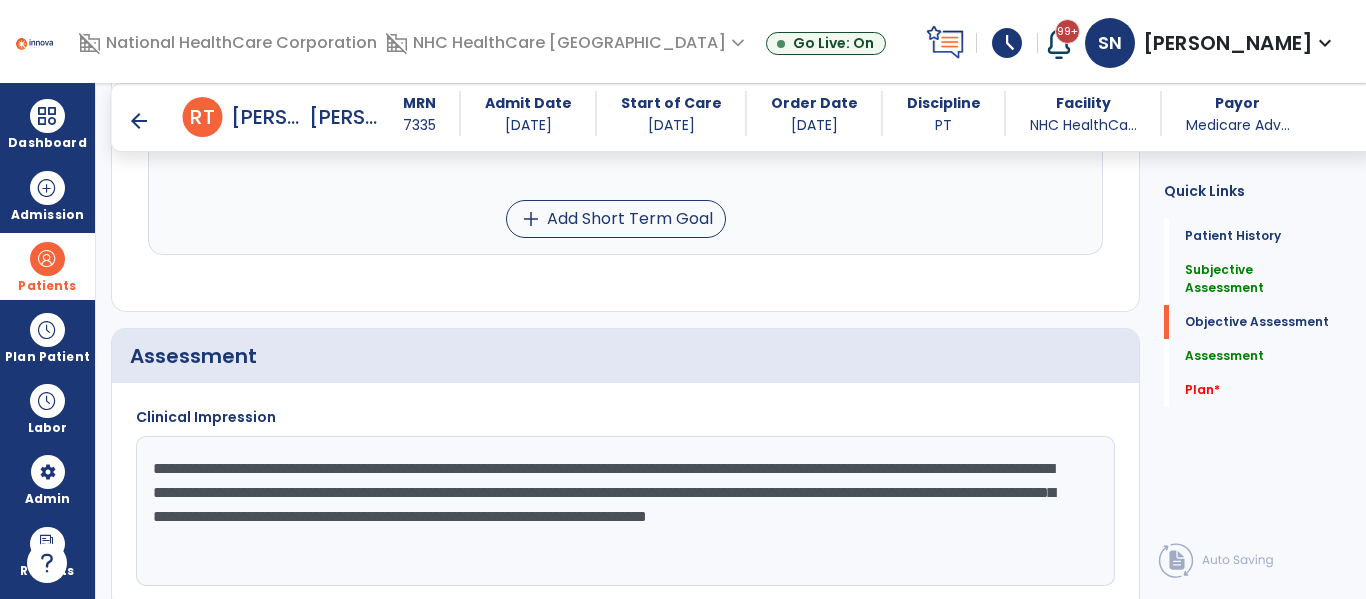 scroll, scrollTop: 1462, scrollLeft: 0, axis: vertical 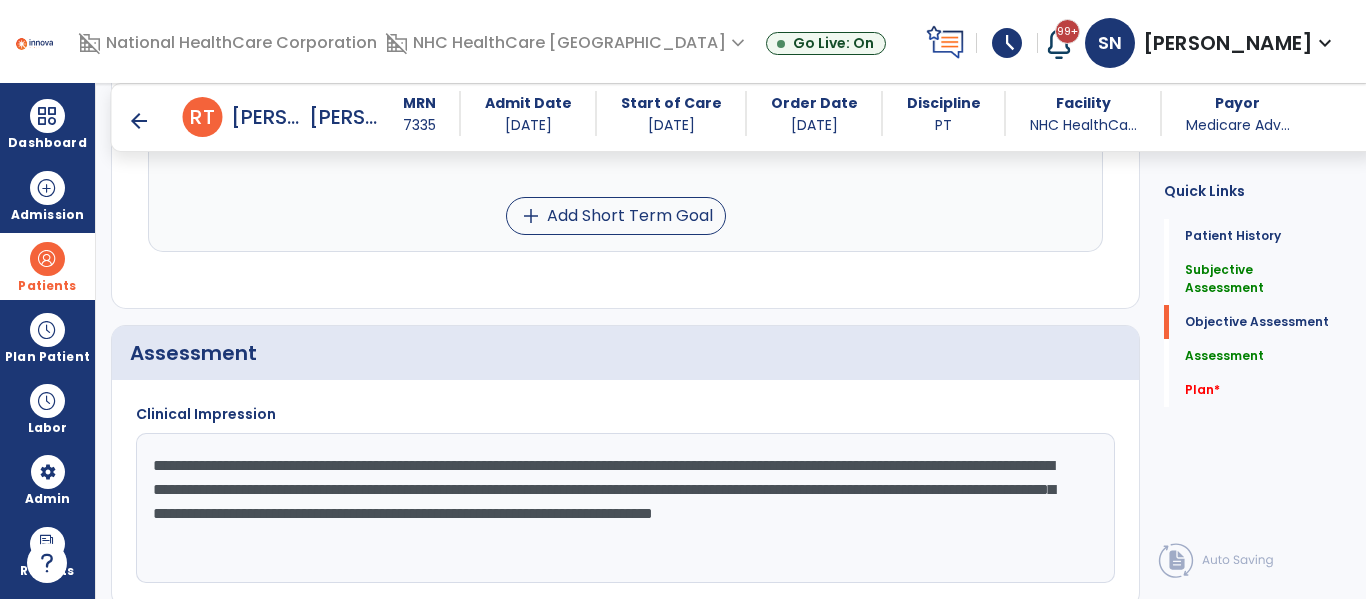 click on "**********" 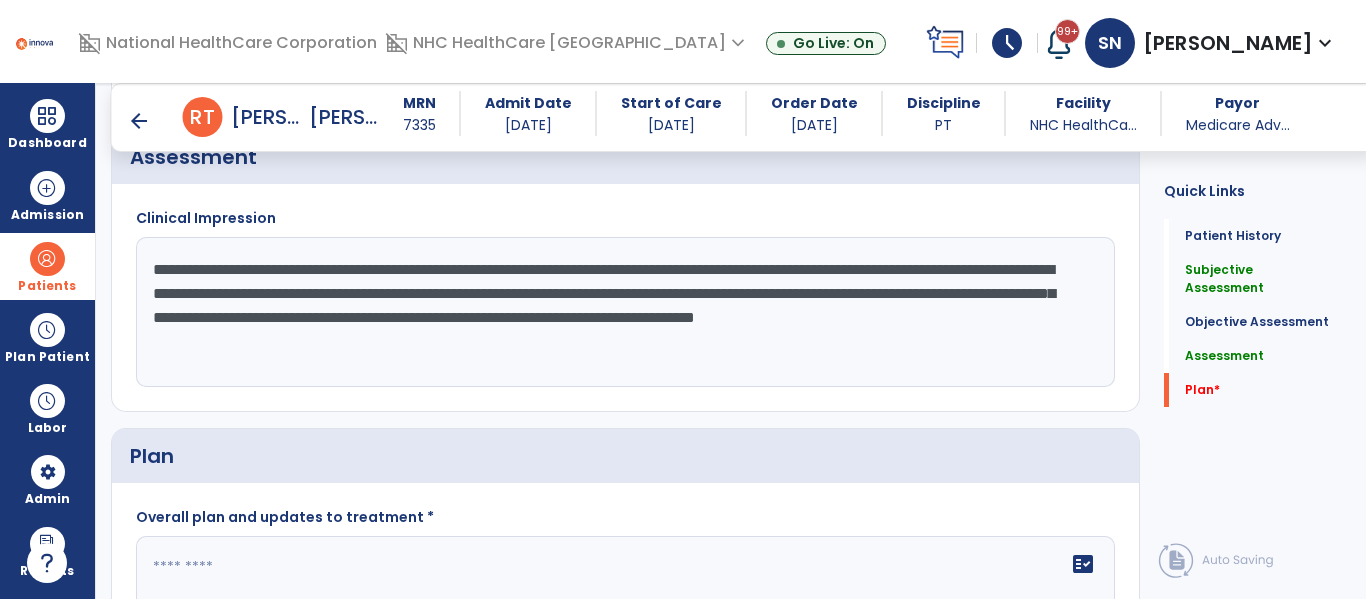 scroll, scrollTop: 1666, scrollLeft: 0, axis: vertical 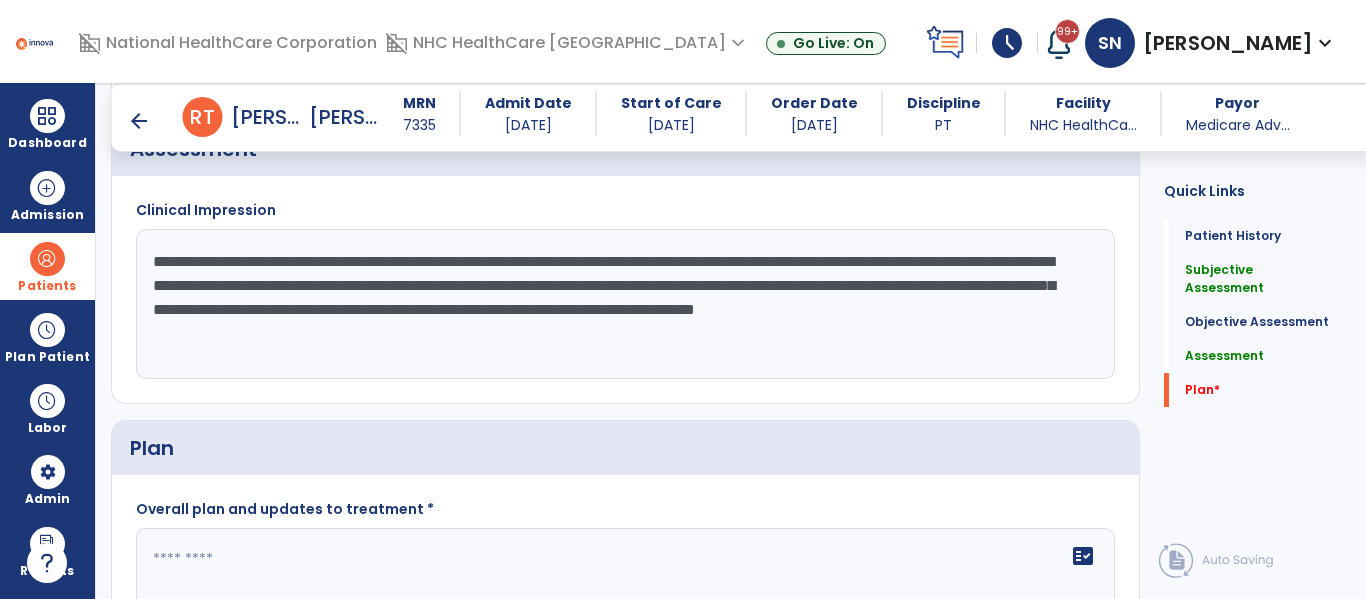 type on "**********" 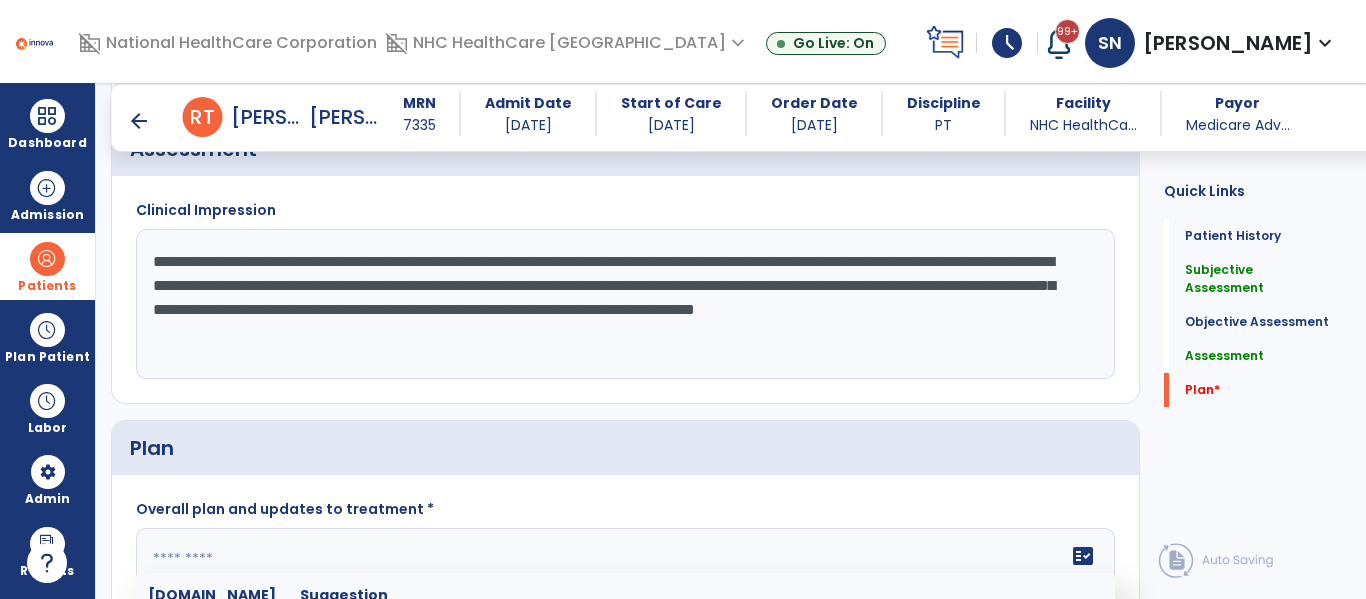 click 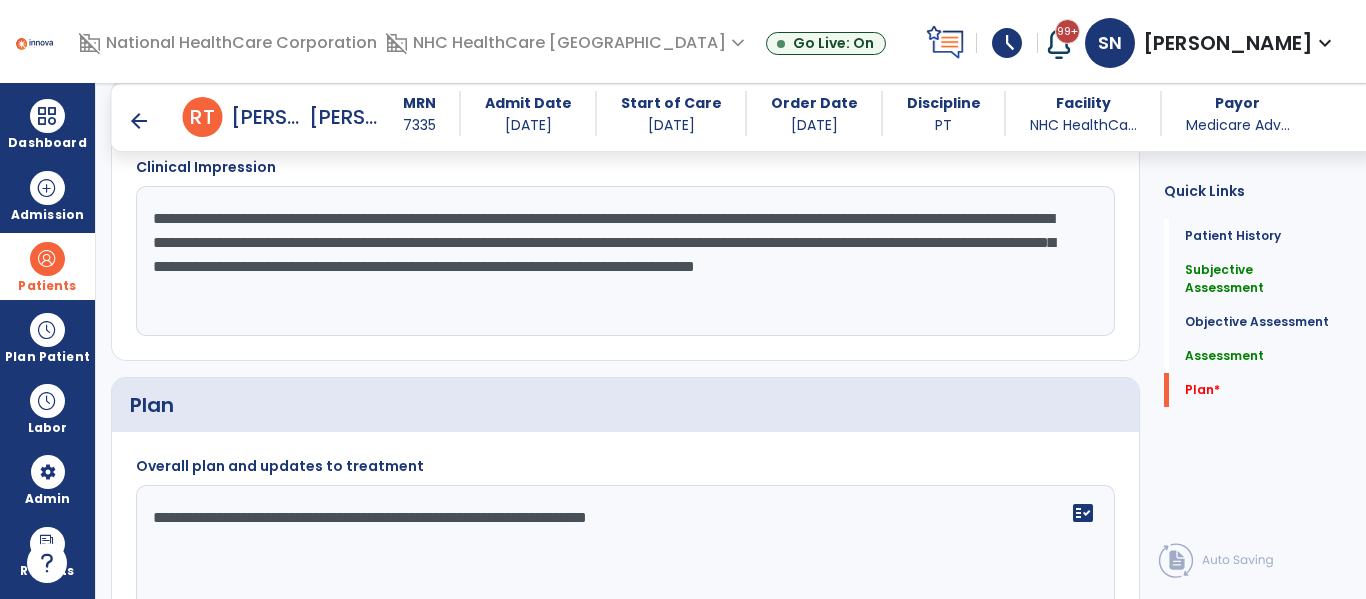 scroll, scrollTop: 1821, scrollLeft: 0, axis: vertical 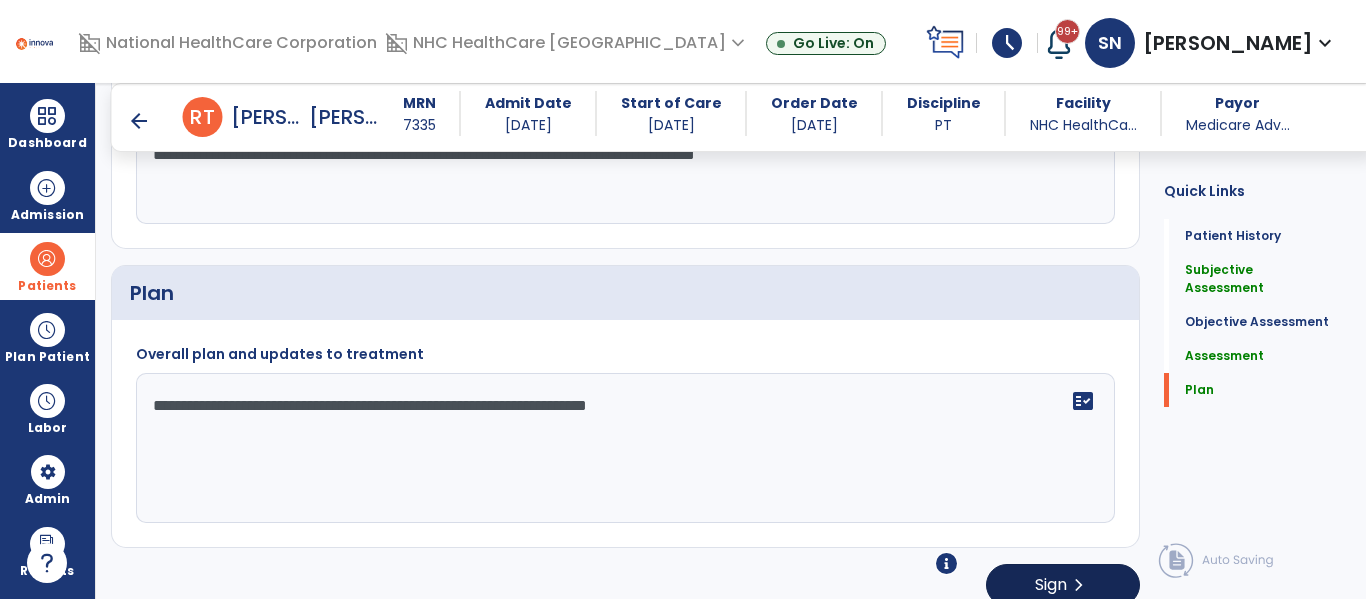 type on "**********" 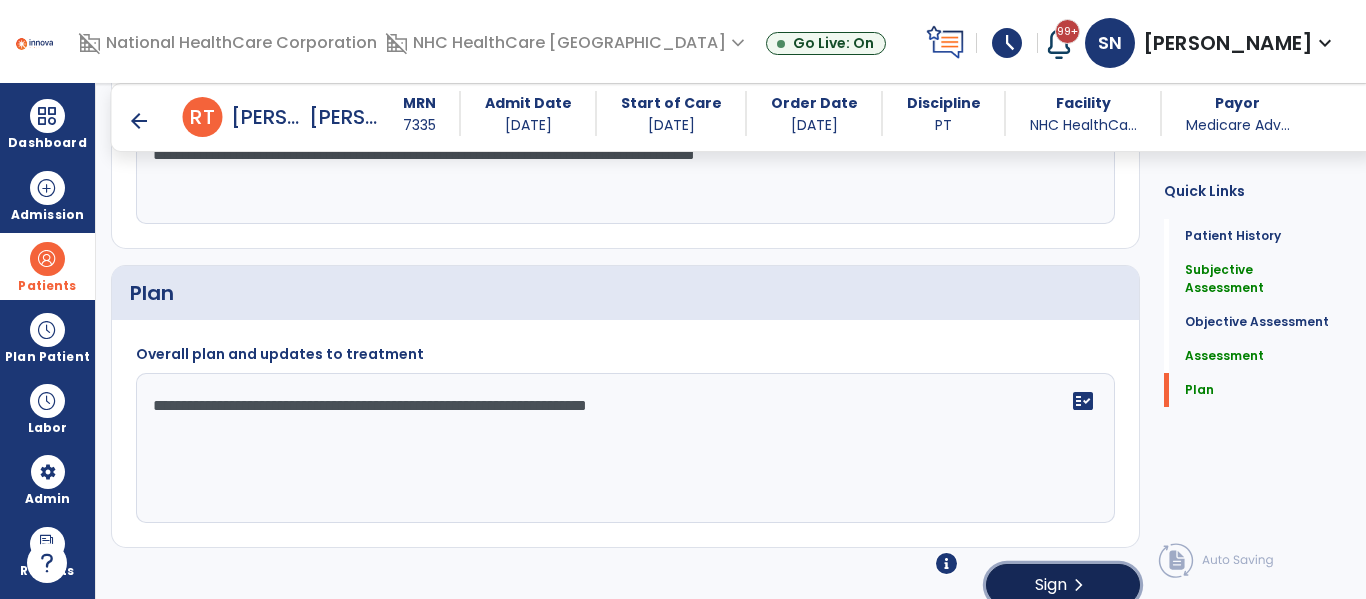 click on "Sign  chevron_right" 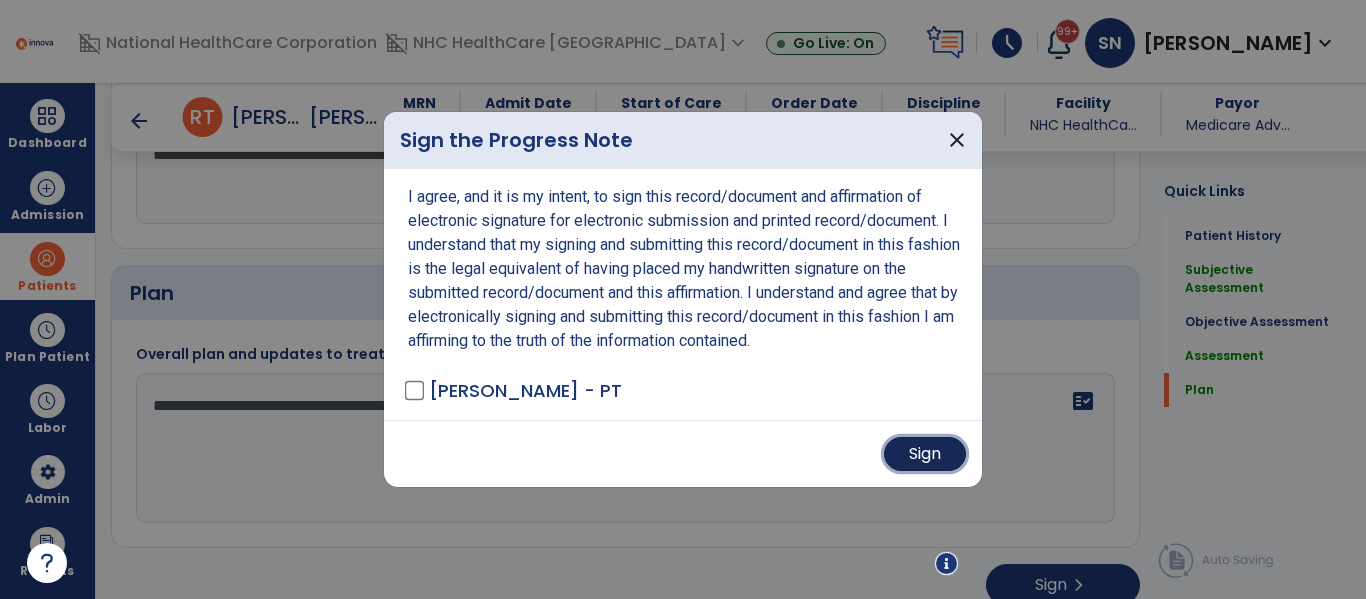 click on "Sign" at bounding box center (925, 454) 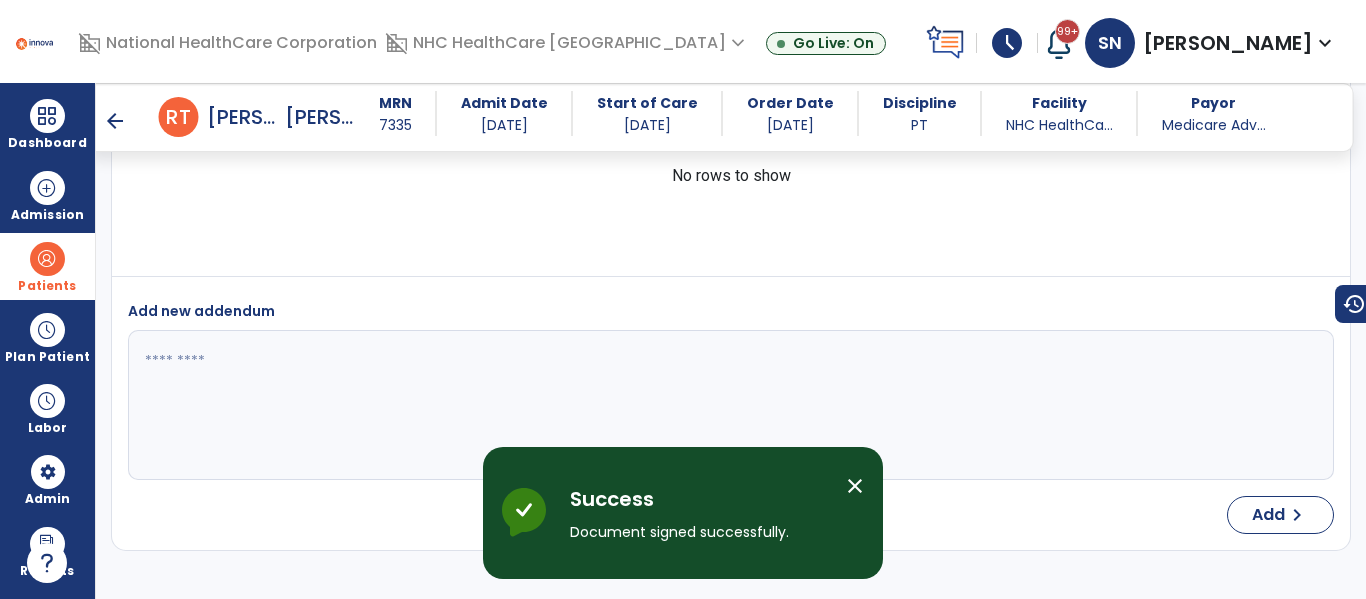 scroll, scrollTop: 2463, scrollLeft: 0, axis: vertical 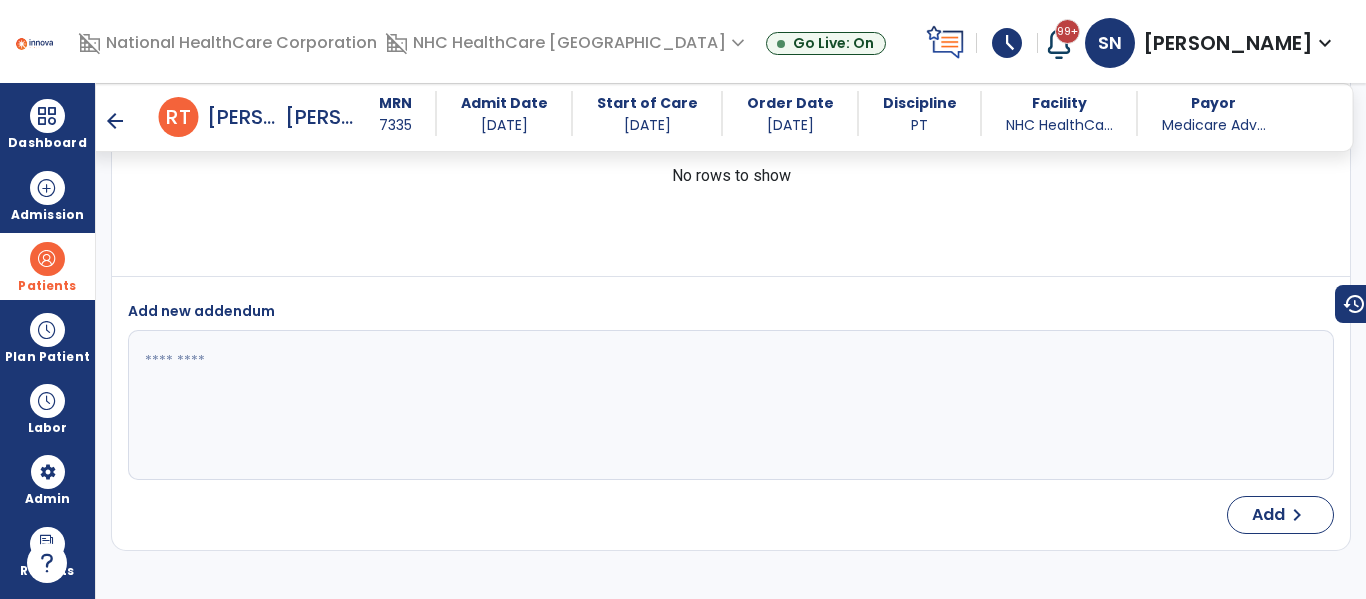 click on "arrow_back" at bounding box center [115, 121] 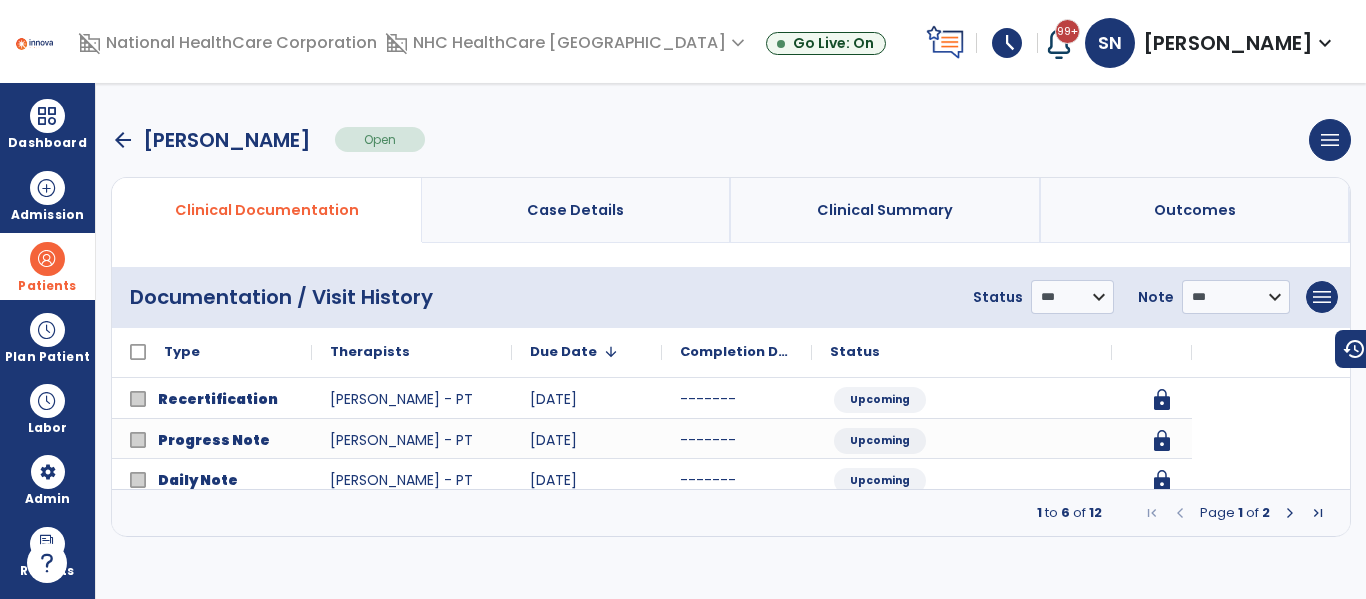 scroll, scrollTop: 0, scrollLeft: 0, axis: both 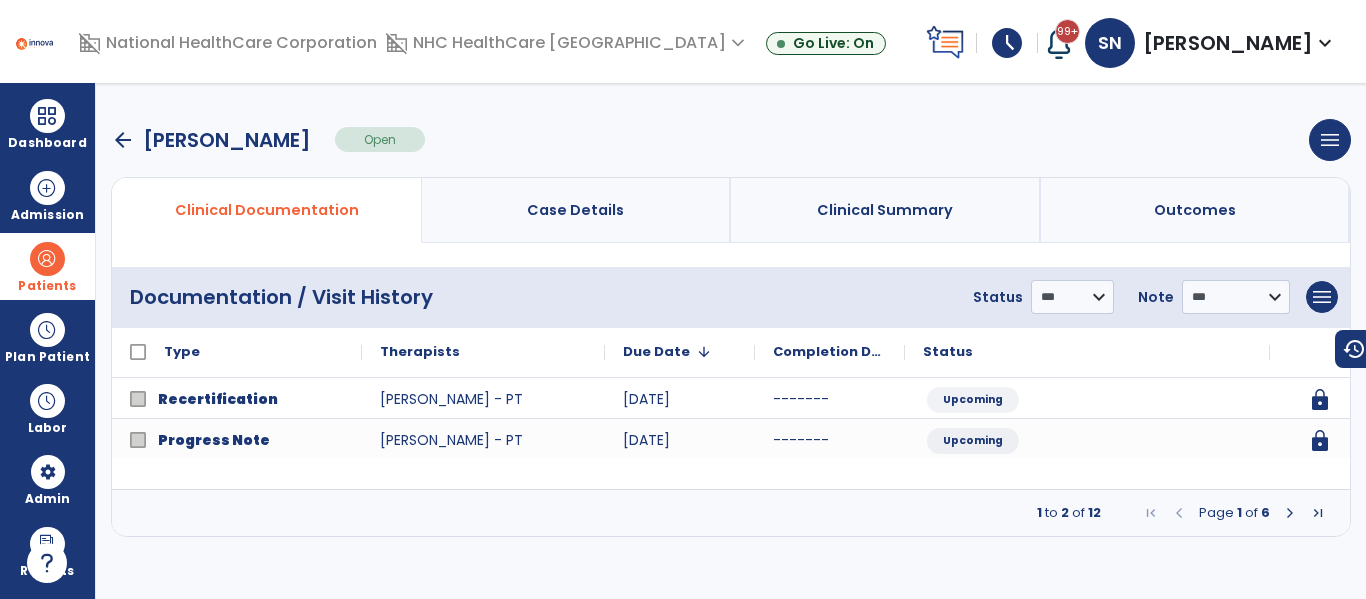 click at bounding box center [1290, 513] 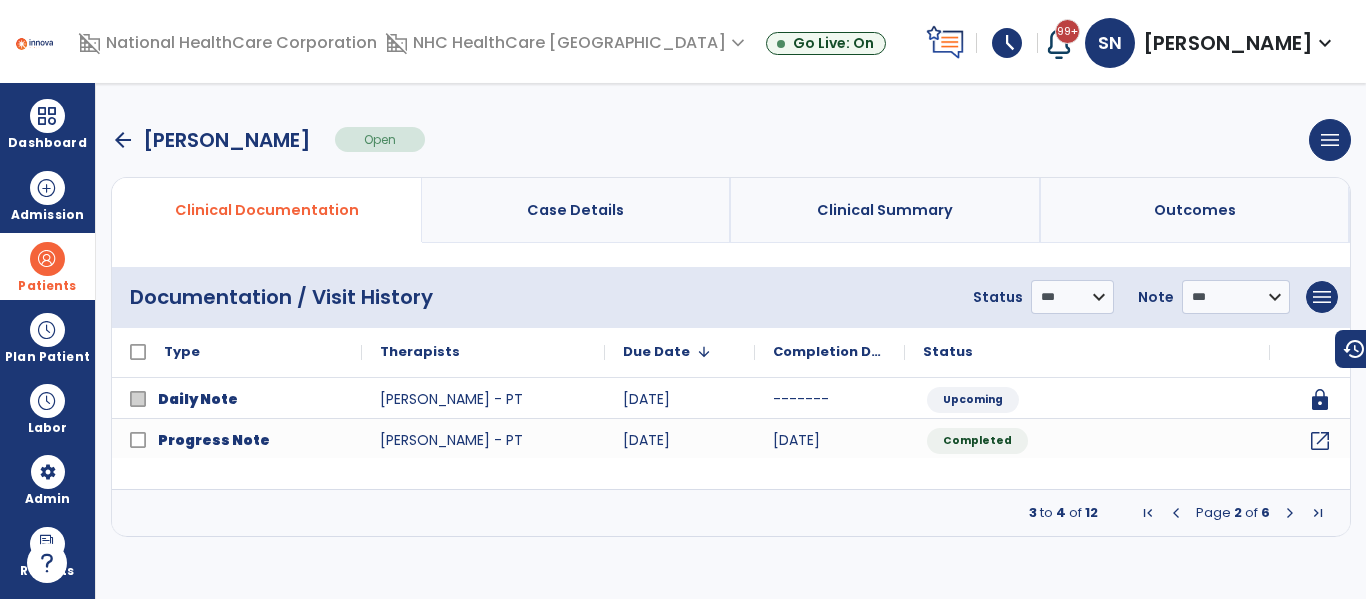 click at bounding box center [1290, 513] 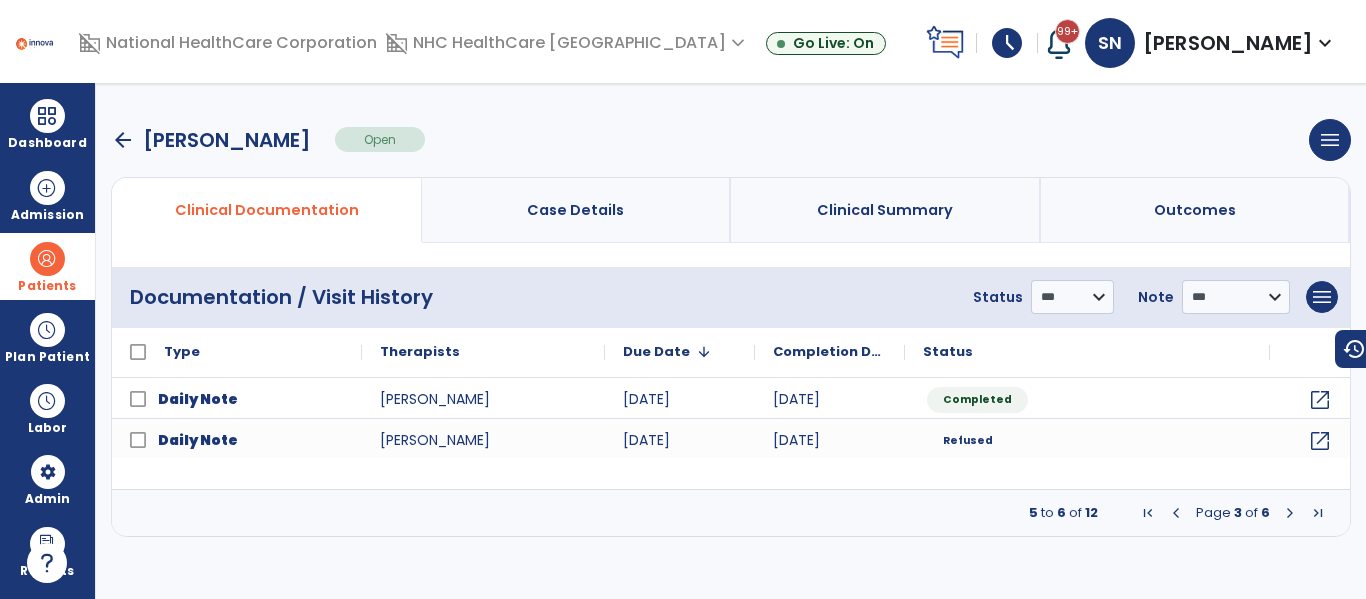 click at bounding box center [1290, 513] 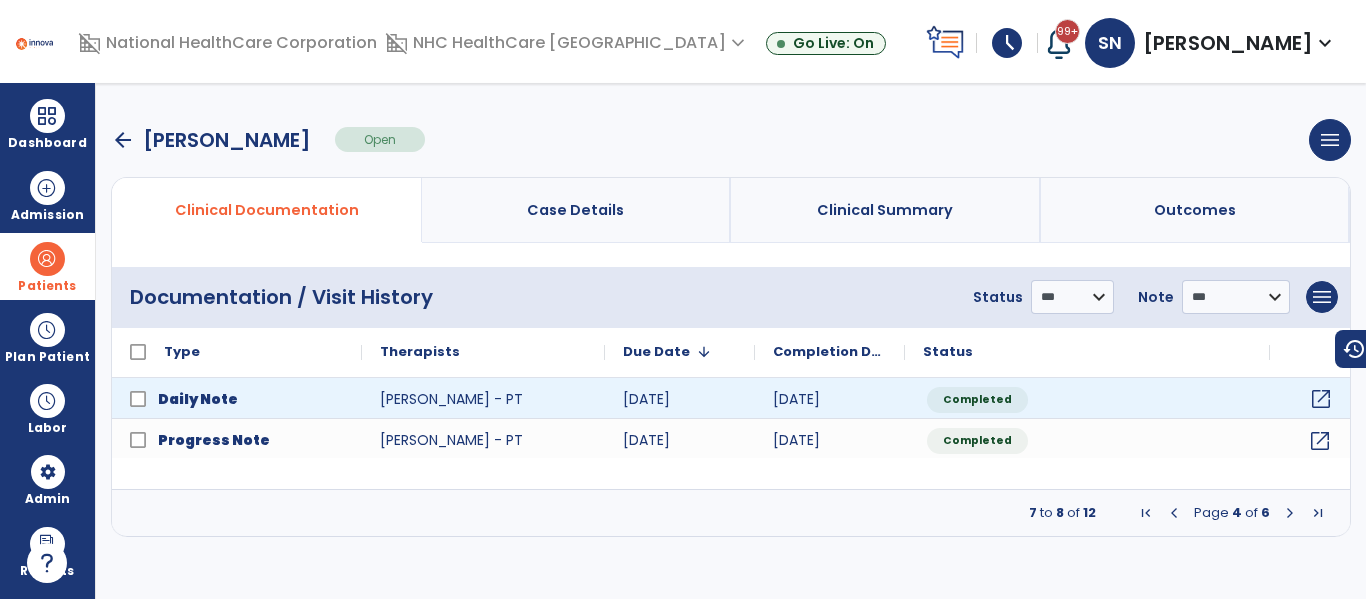 click on "open_in_new" 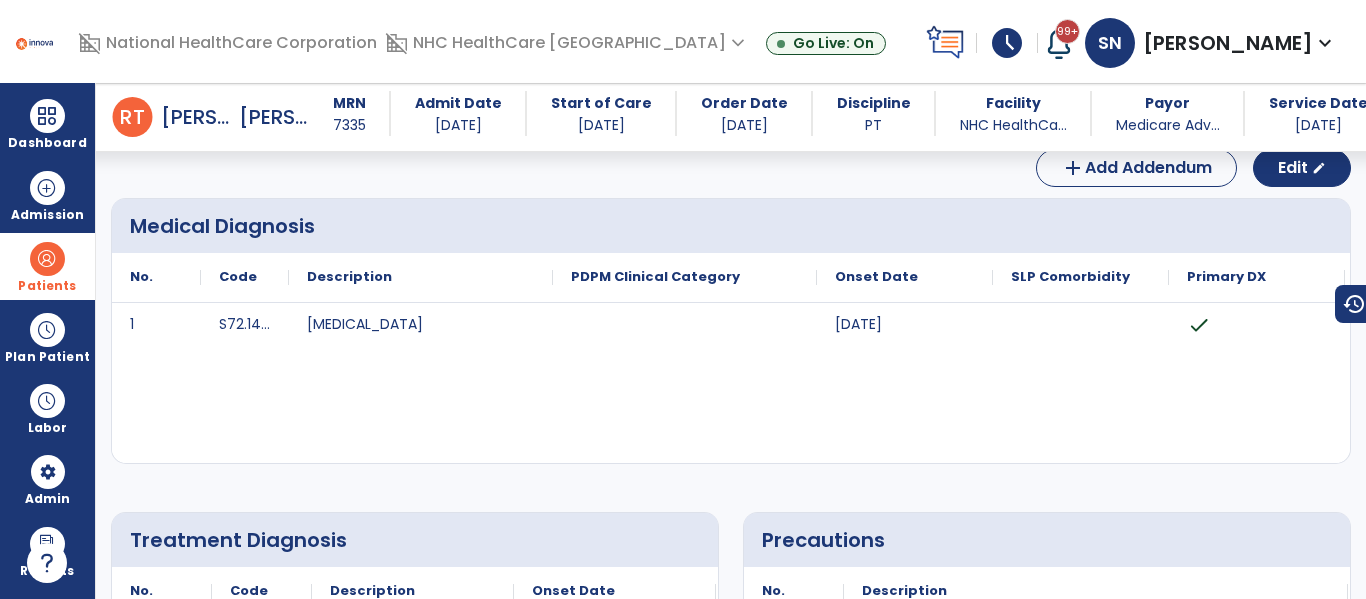 scroll, scrollTop: 0, scrollLeft: 0, axis: both 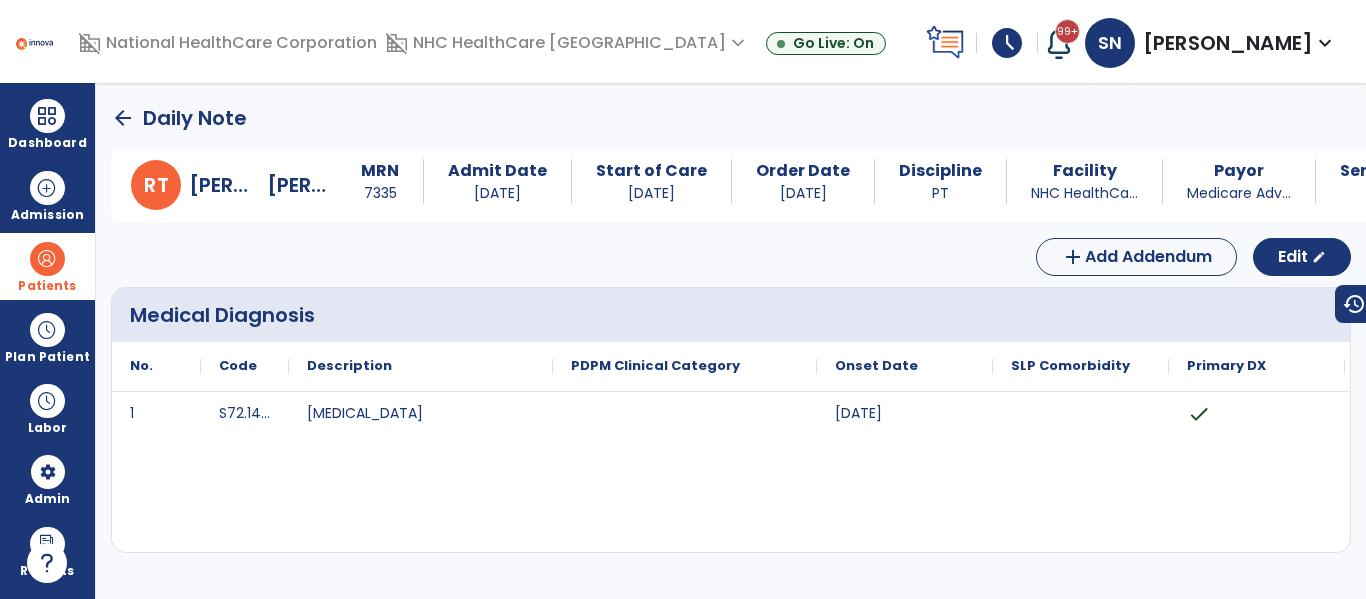 click on "arrow_back" 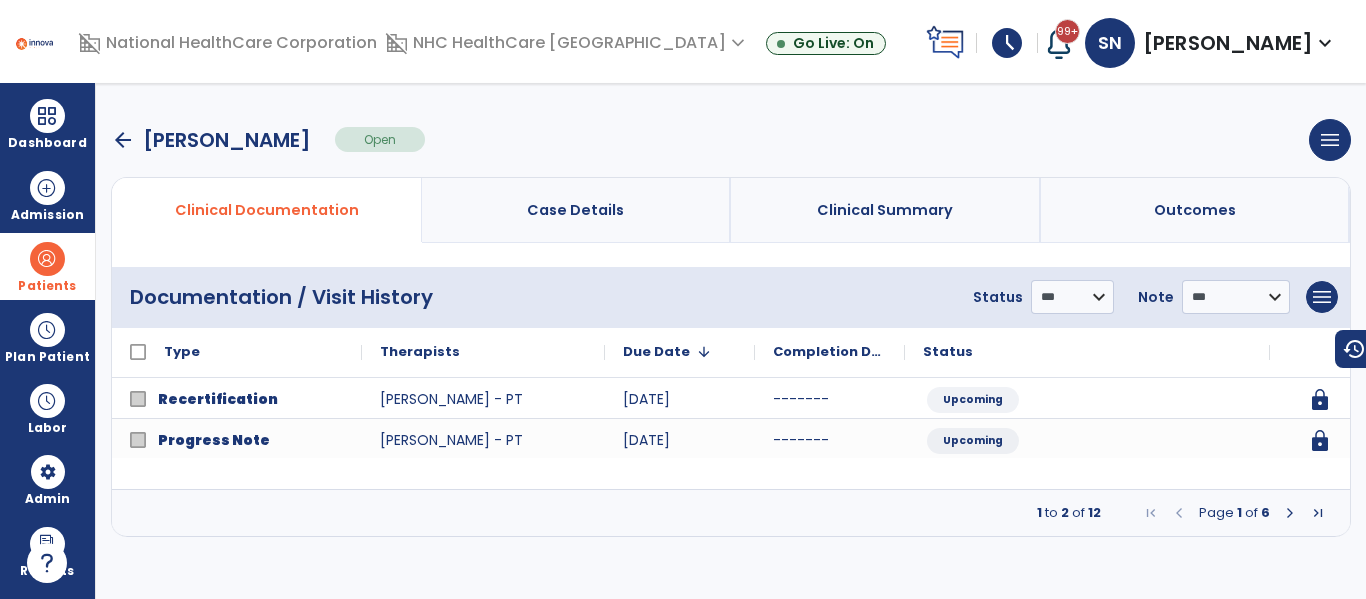 click at bounding box center (1290, 513) 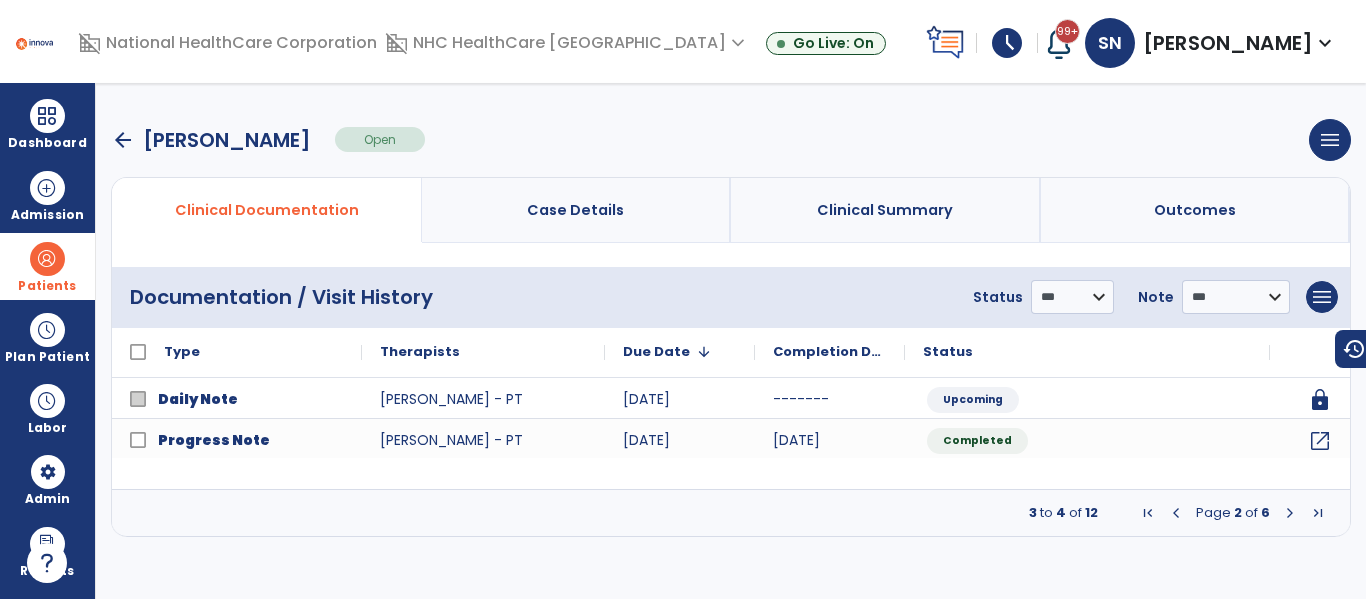 click at bounding box center (1290, 513) 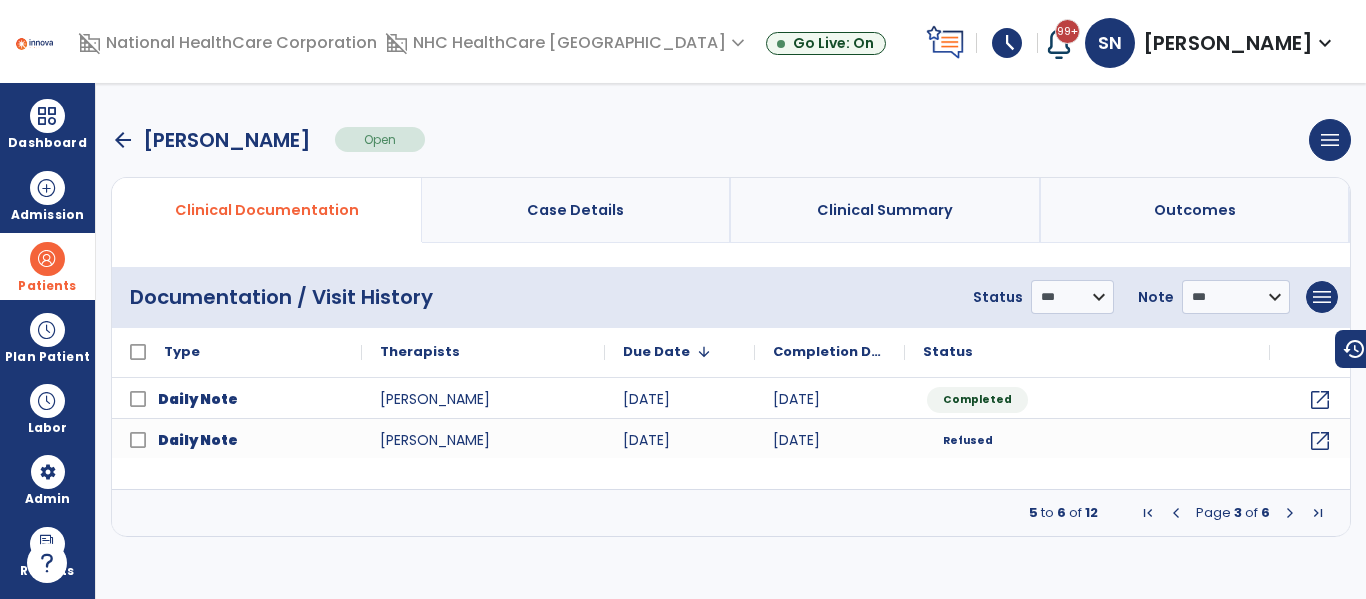 click at bounding box center (1290, 513) 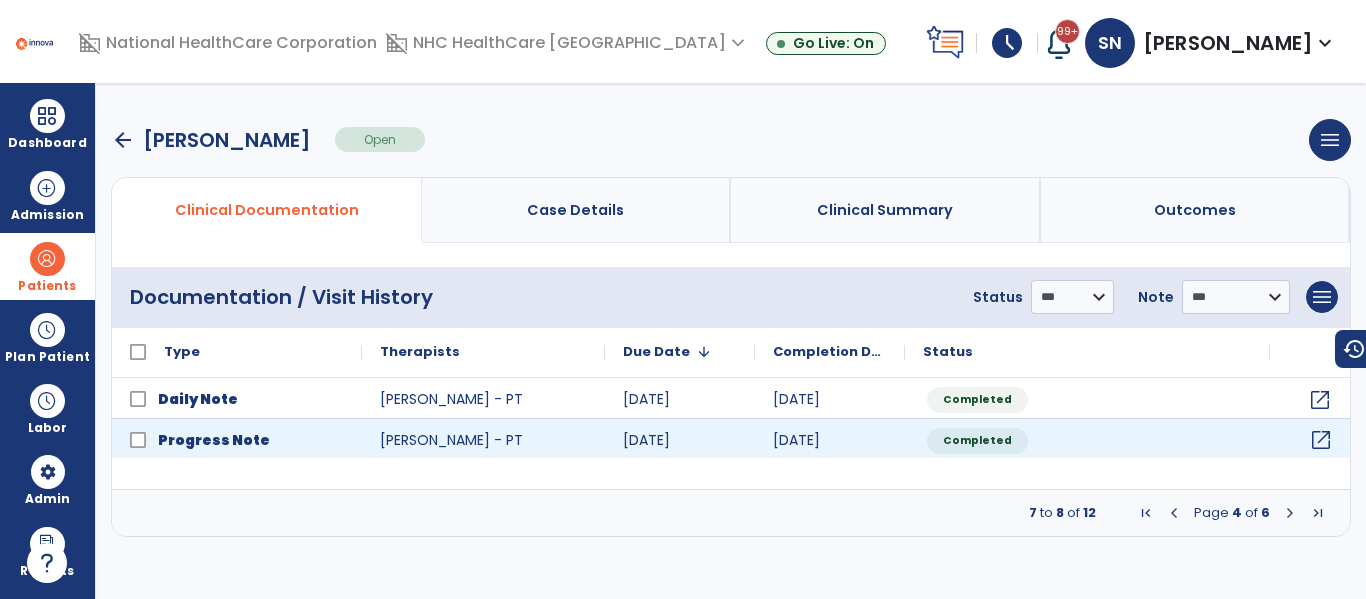 click on "open_in_new" 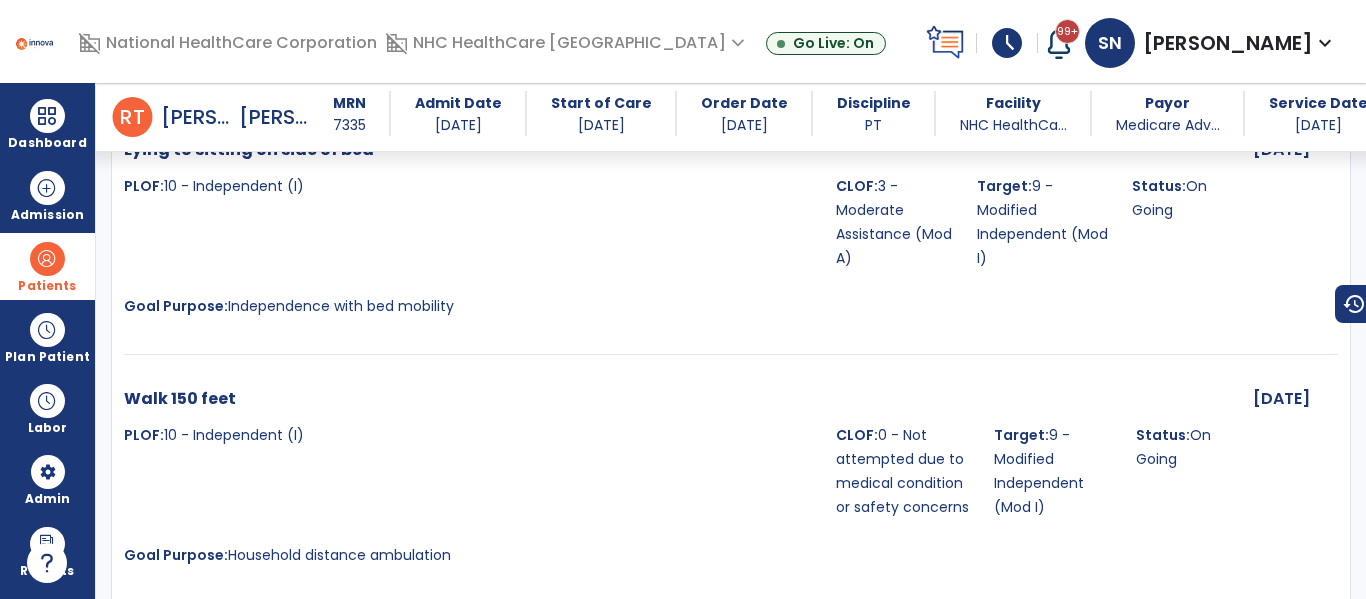 scroll, scrollTop: 1002, scrollLeft: 0, axis: vertical 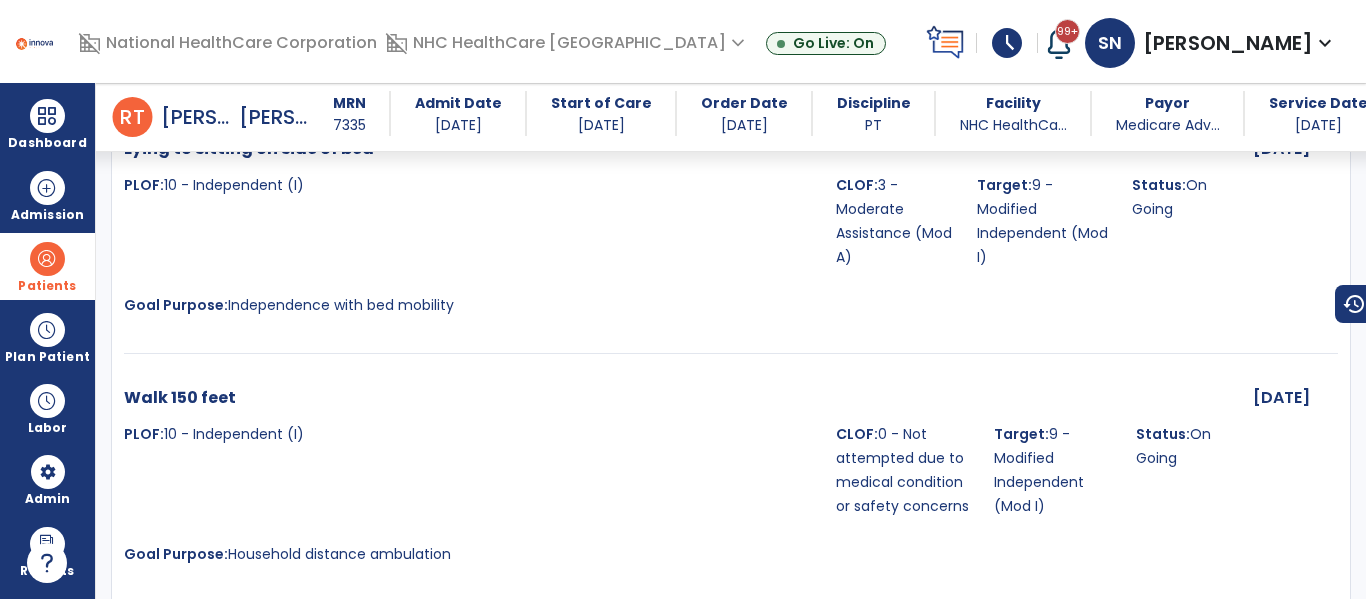 click on "Walk 150 feet PLOF:  10 - Independent (I) CLOF:  0 - Not attempted due to medical condition or safety concerns Target:  9 - Modified Independent (Mod I) Status:  On Going Goal Purpose:  Household distance ambulation" at bounding box center (676, 482) 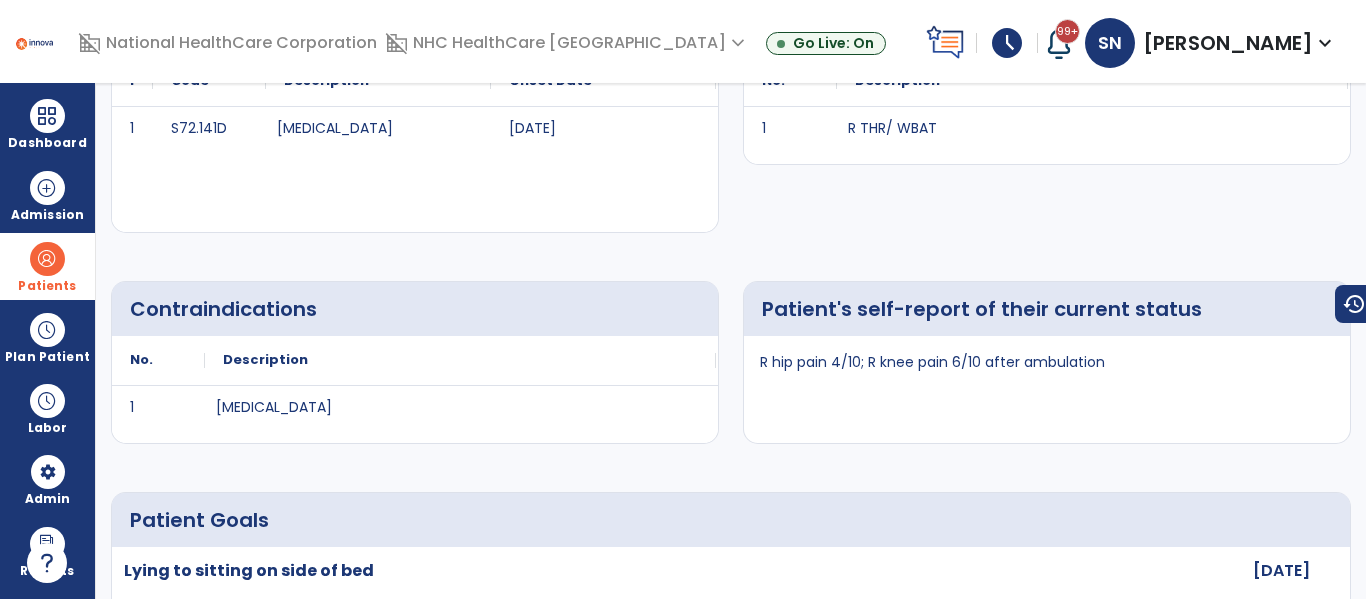scroll, scrollTop: 0, scrollLeft: 0, axis: both 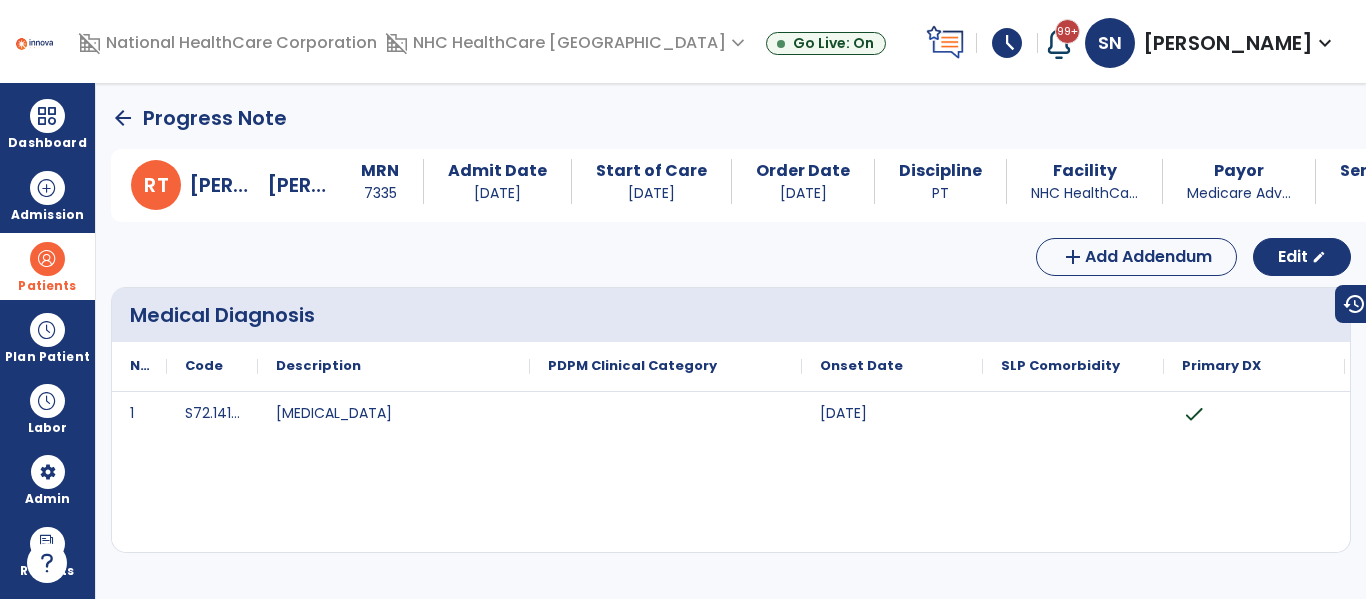 click on "arrow_back" 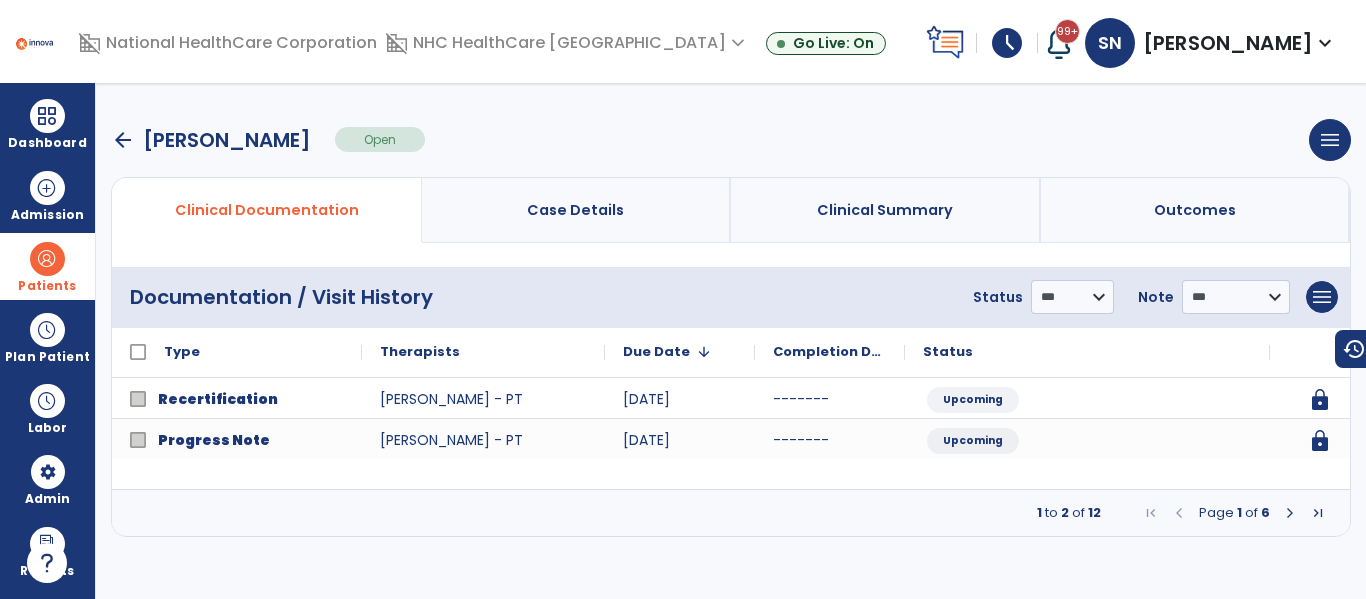 click on "arrow_back   [PERSON_NAME]  Open  menu   Edit Therapy Case   Delete Therapy Case   Close Therapy Case" at bounding box center (731, 140) 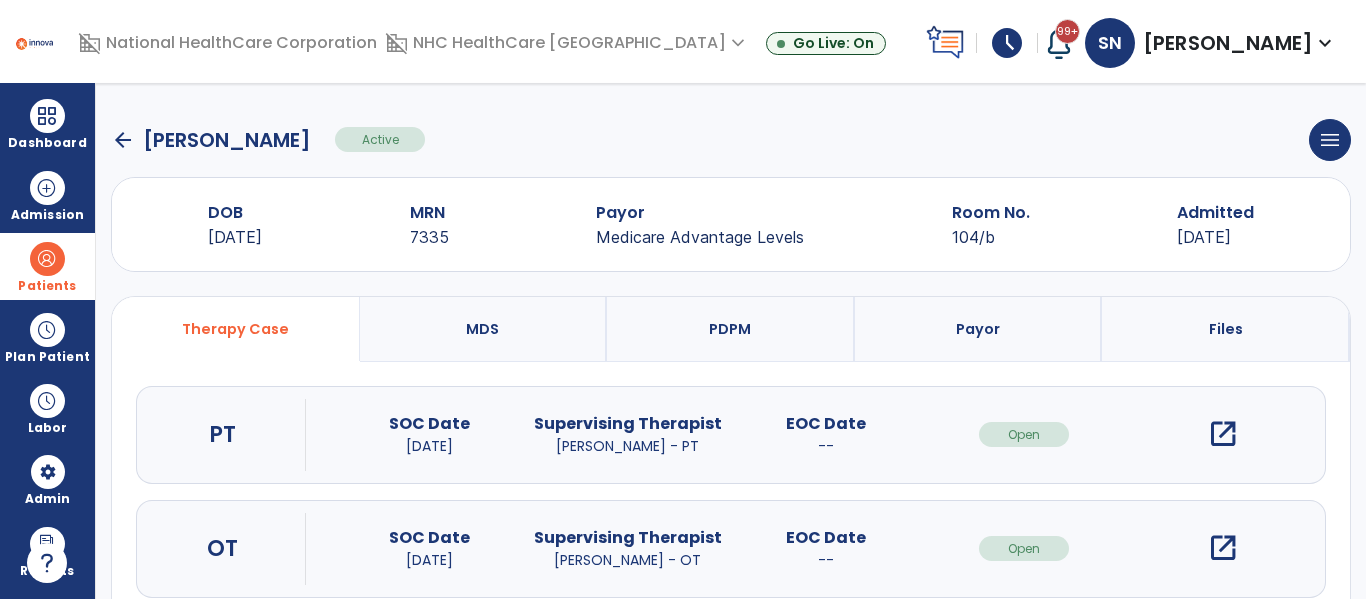 click on "arrow_back" 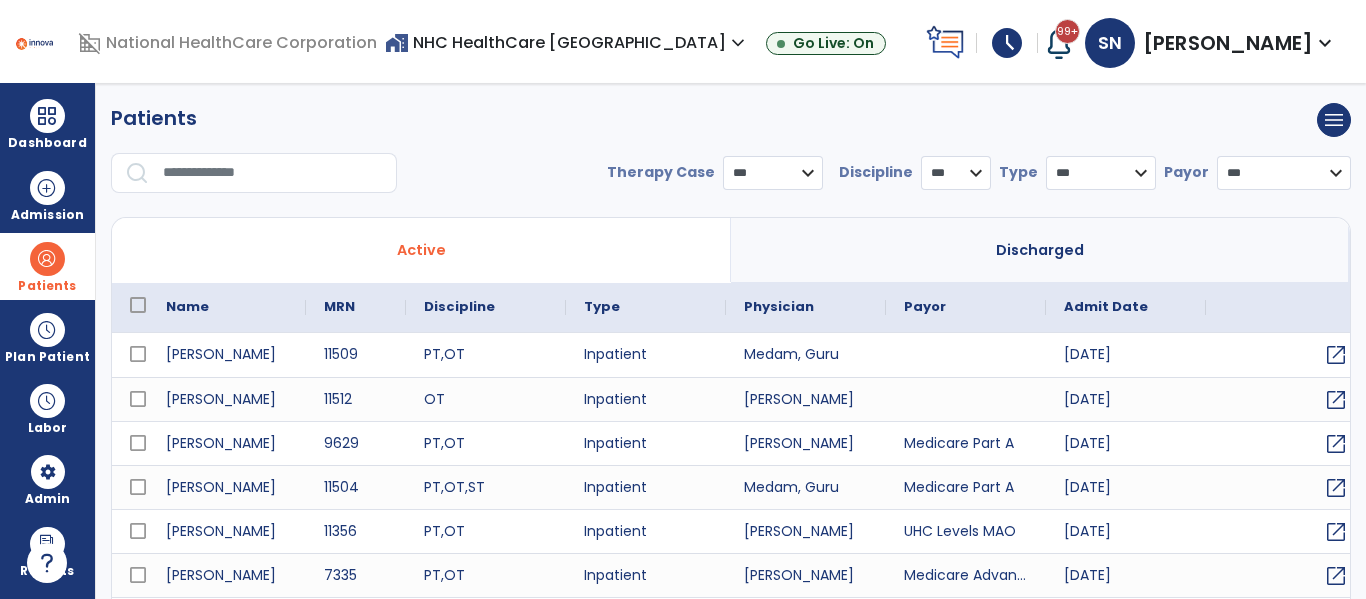 select on "***" 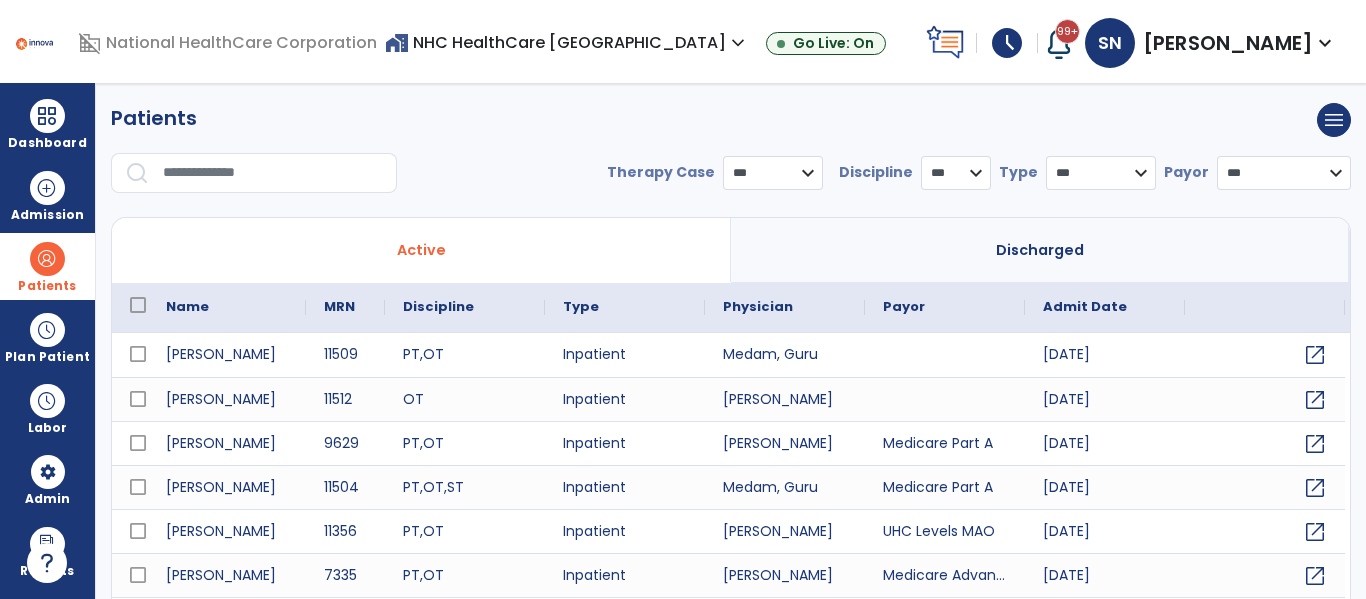 click at bounding box center [47, 259] 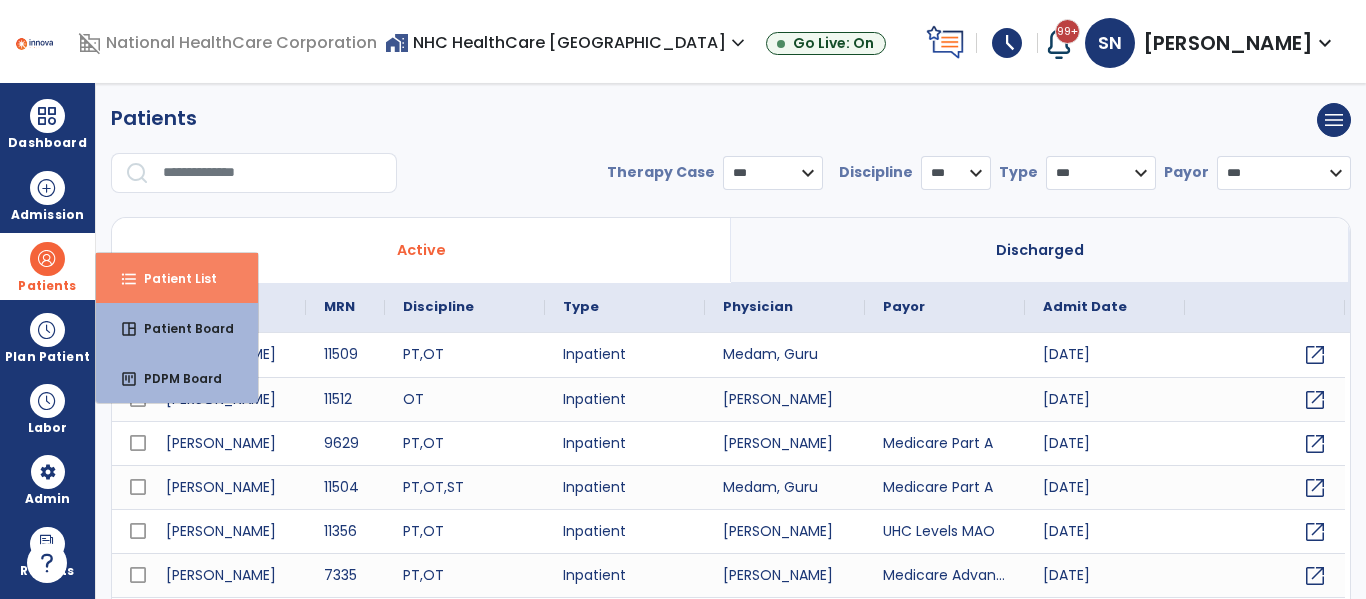 click on "format_list_bulleted" at bounding box center (129, 279) 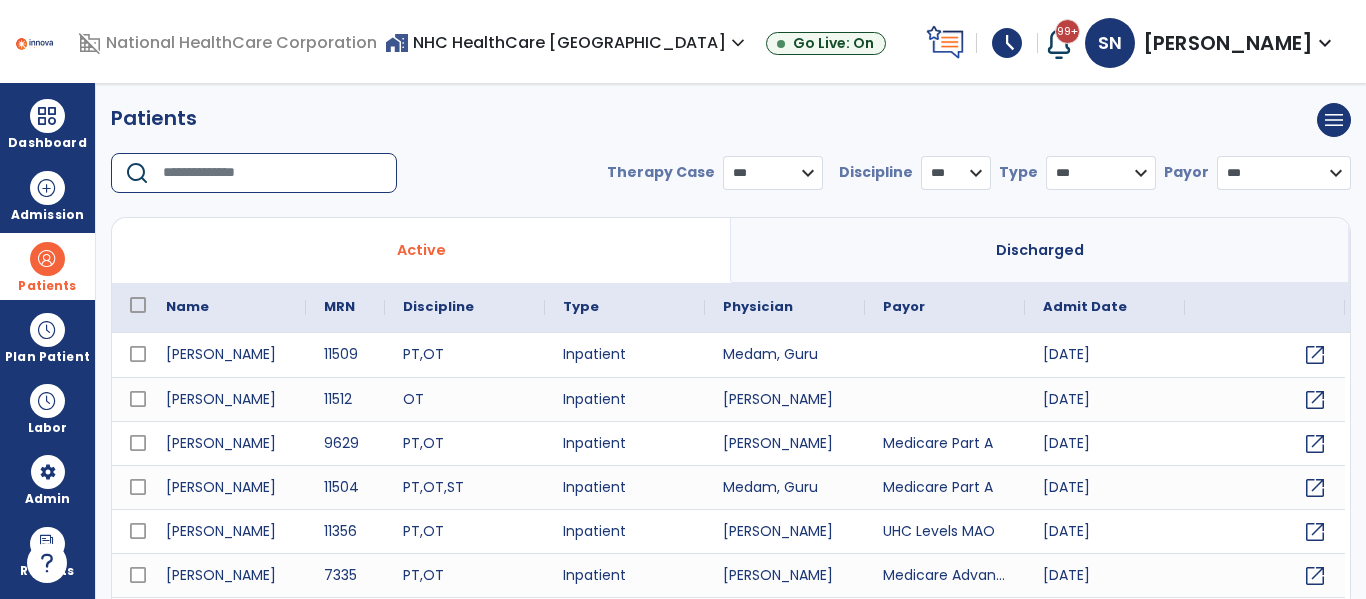 click at bounding box center [273, 173] 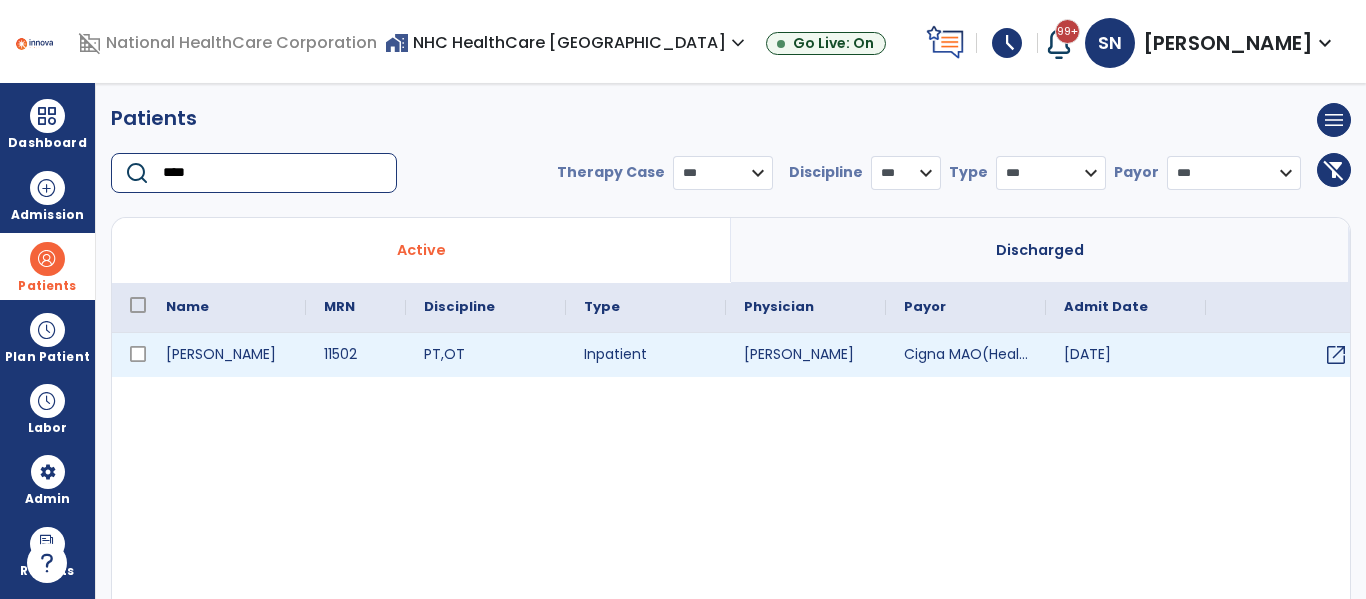 type on "****" 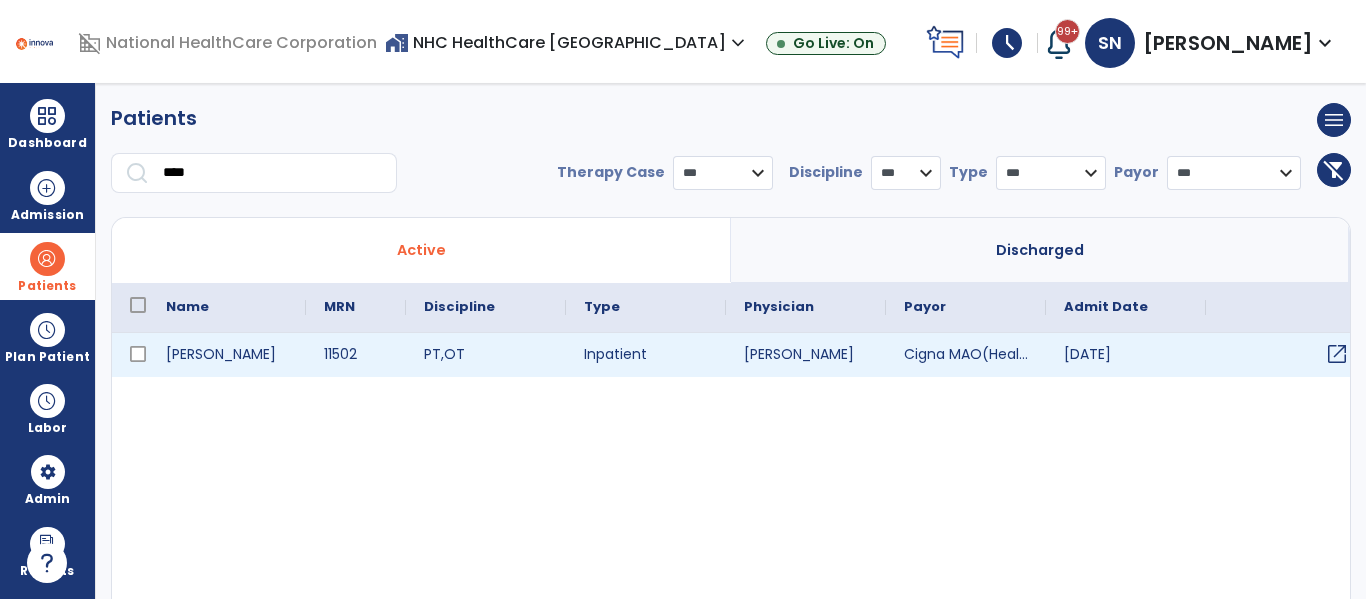 click on "open_in_new" at bounding box center (1337, 354) 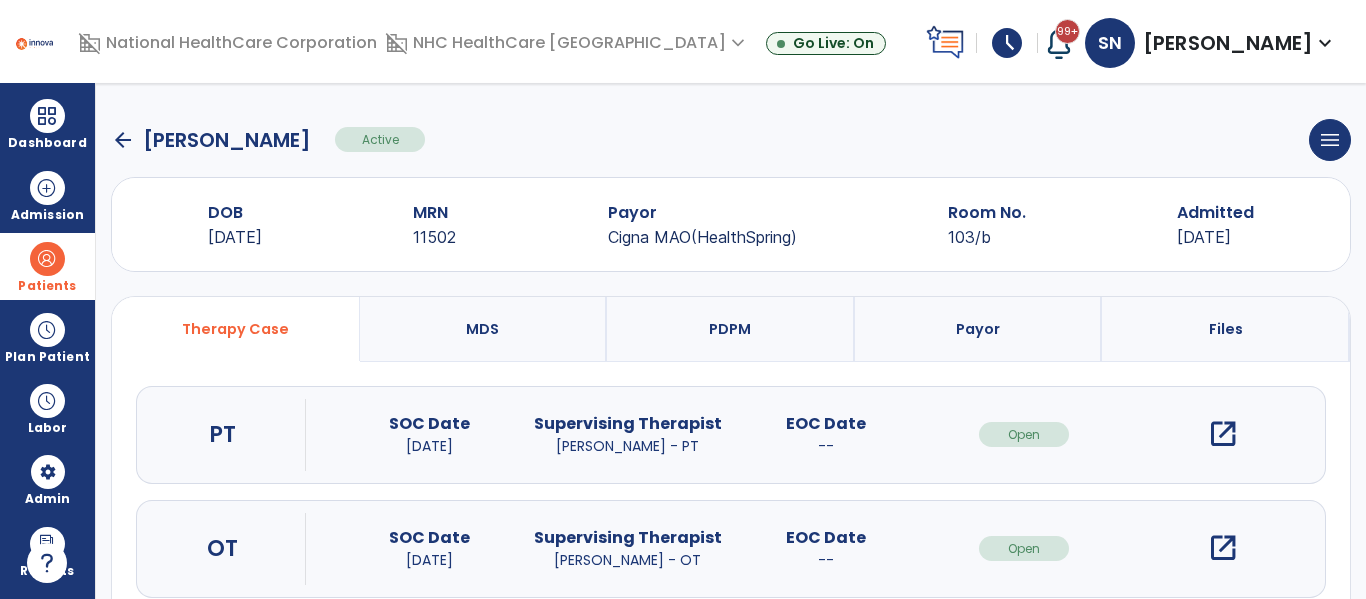 click on "open_in_new" at bounding box center (1223, 434) 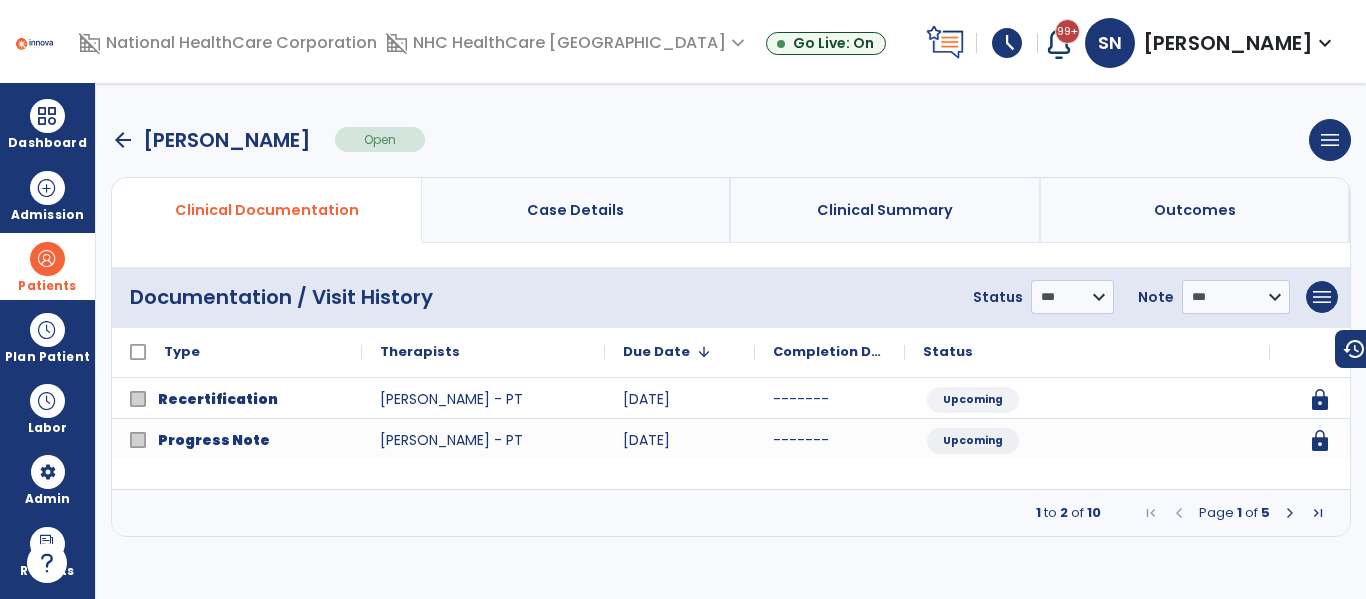 click at bounding box center [1290, 513] 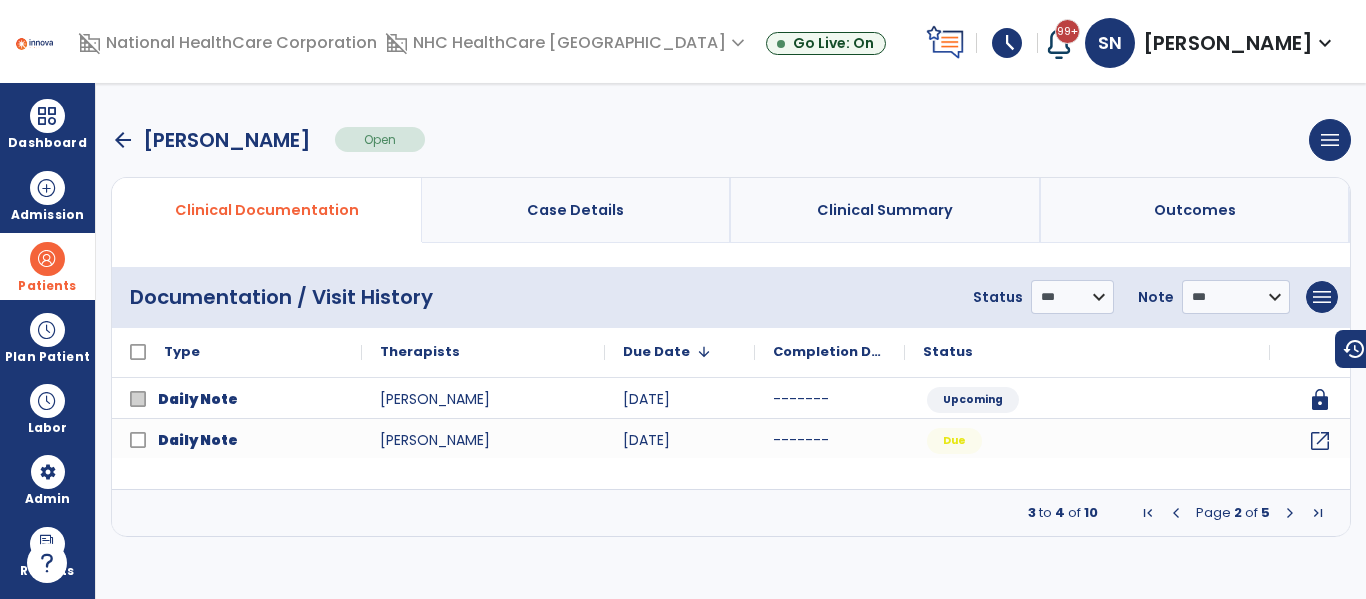 click on "arrow_back   [PERSON_NAME]  Open  menu   Edit Therapy Case   Delete Therapy Case   Close Therapy Case" at bounding box center (731, 140) 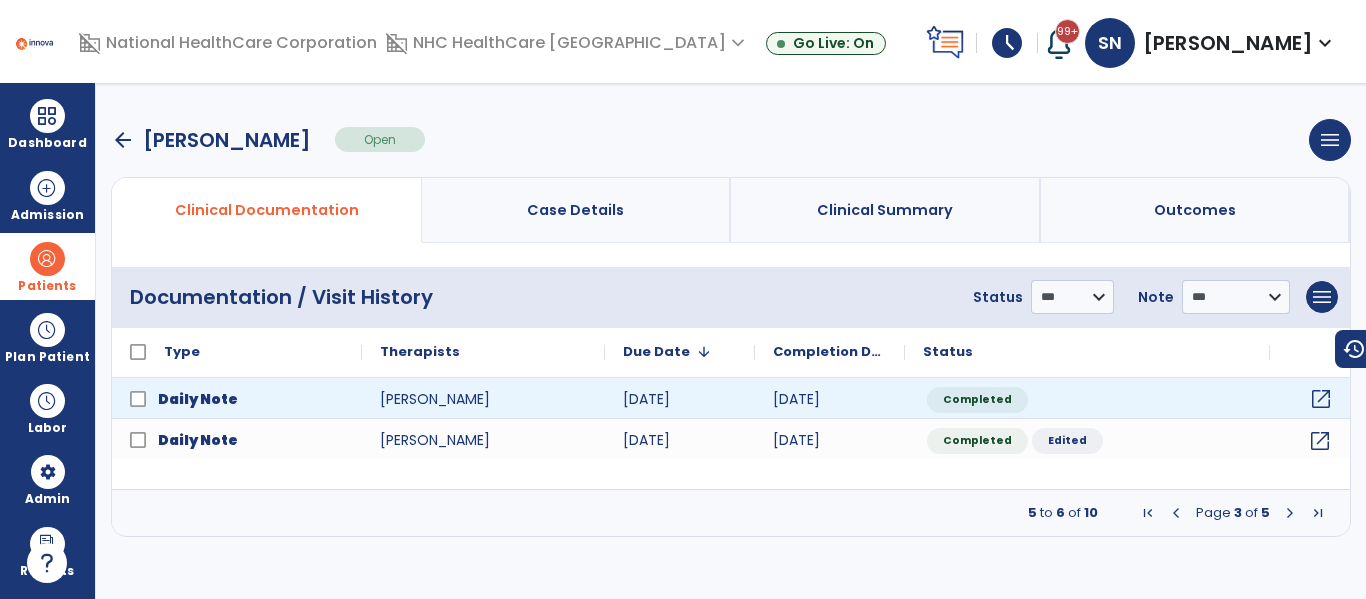 click on "open_in_new" 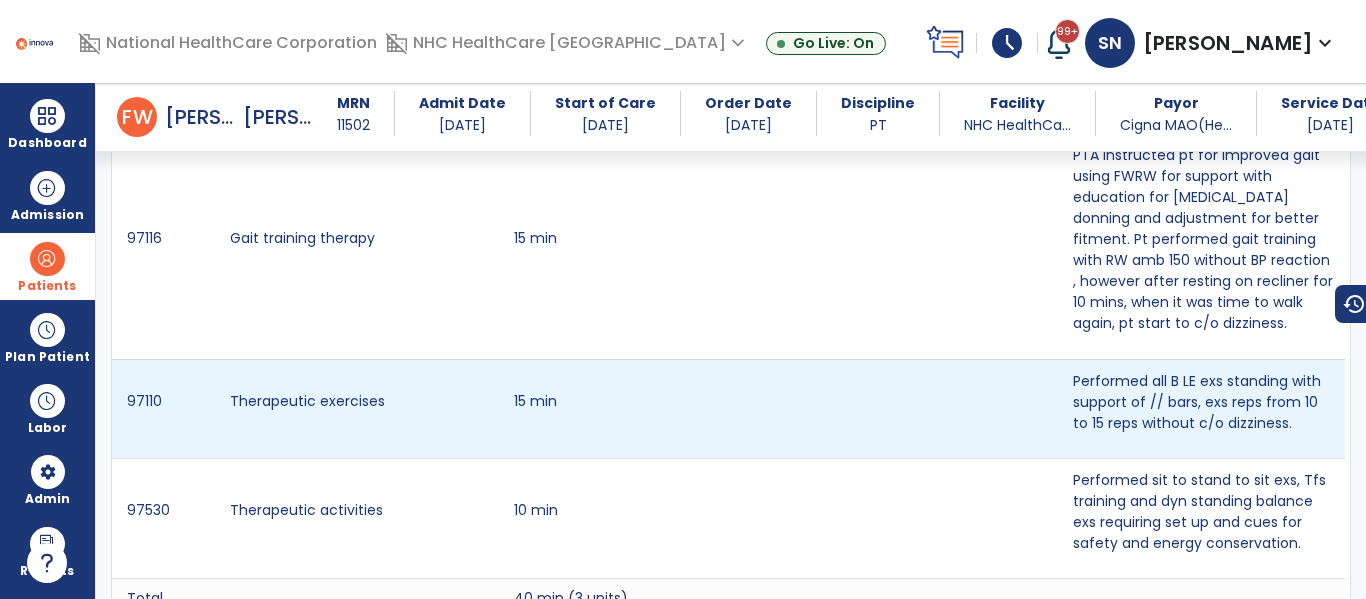 scroll, scrollTop: 1277, scrollLeft: 0, axis: vertical 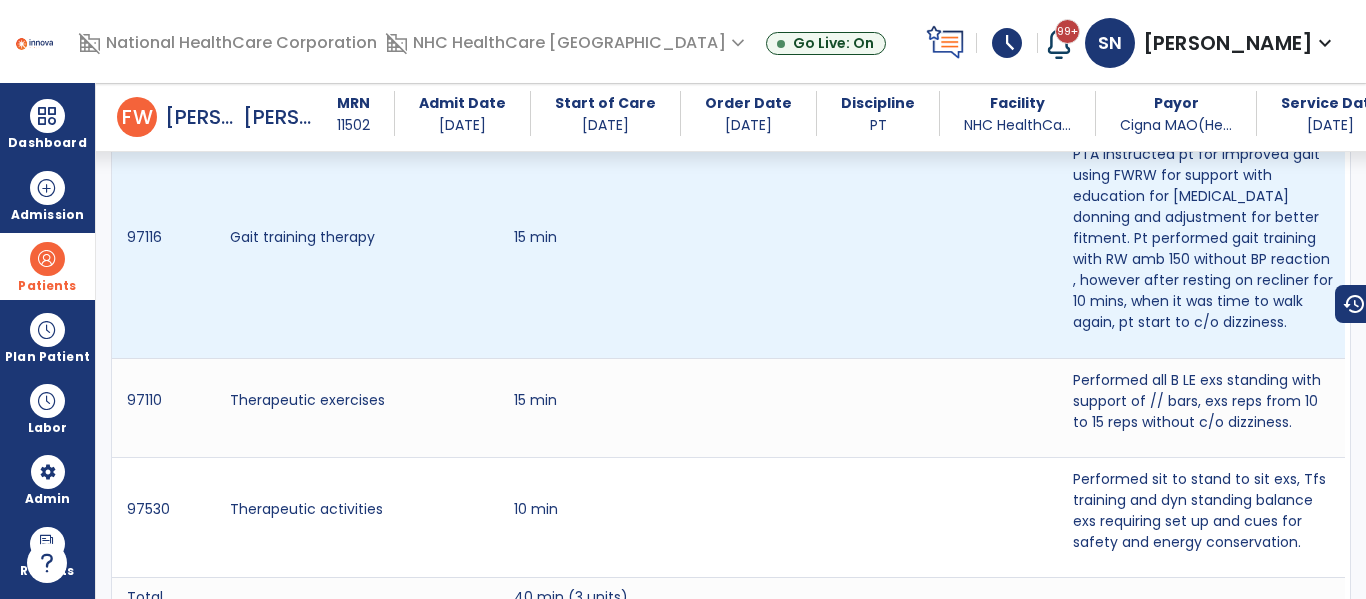 click at bounding box center (920, 245) 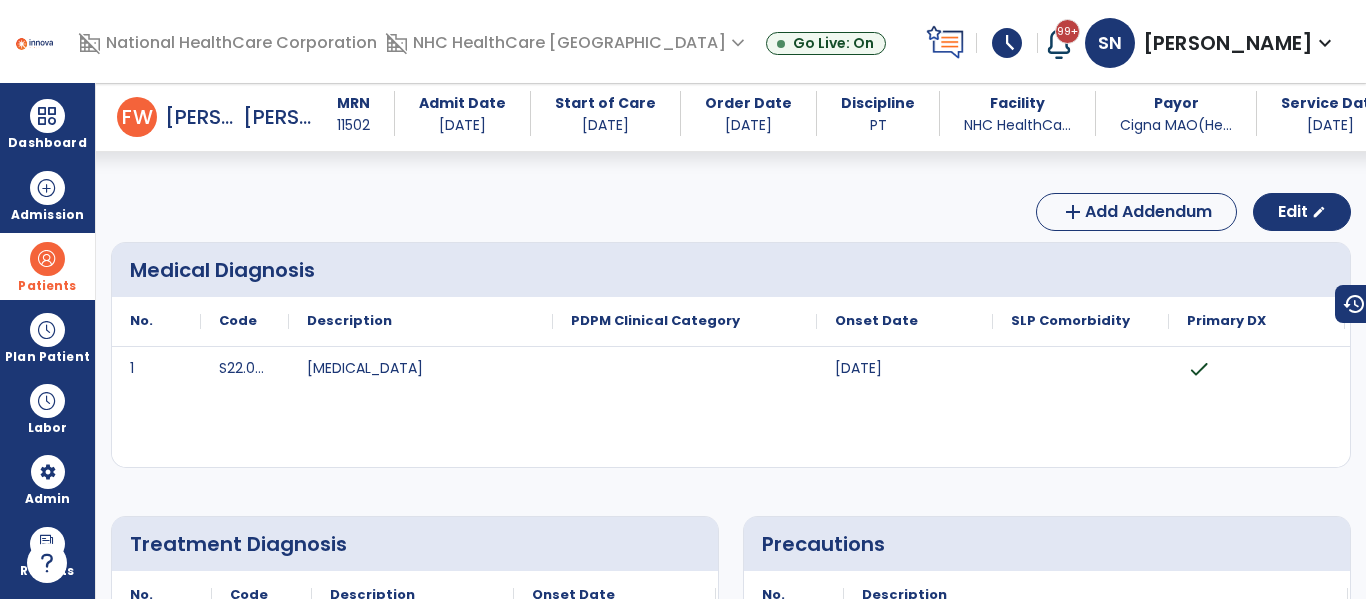scroll, scrollTop: 0, scrollLeft: 0, axis: both 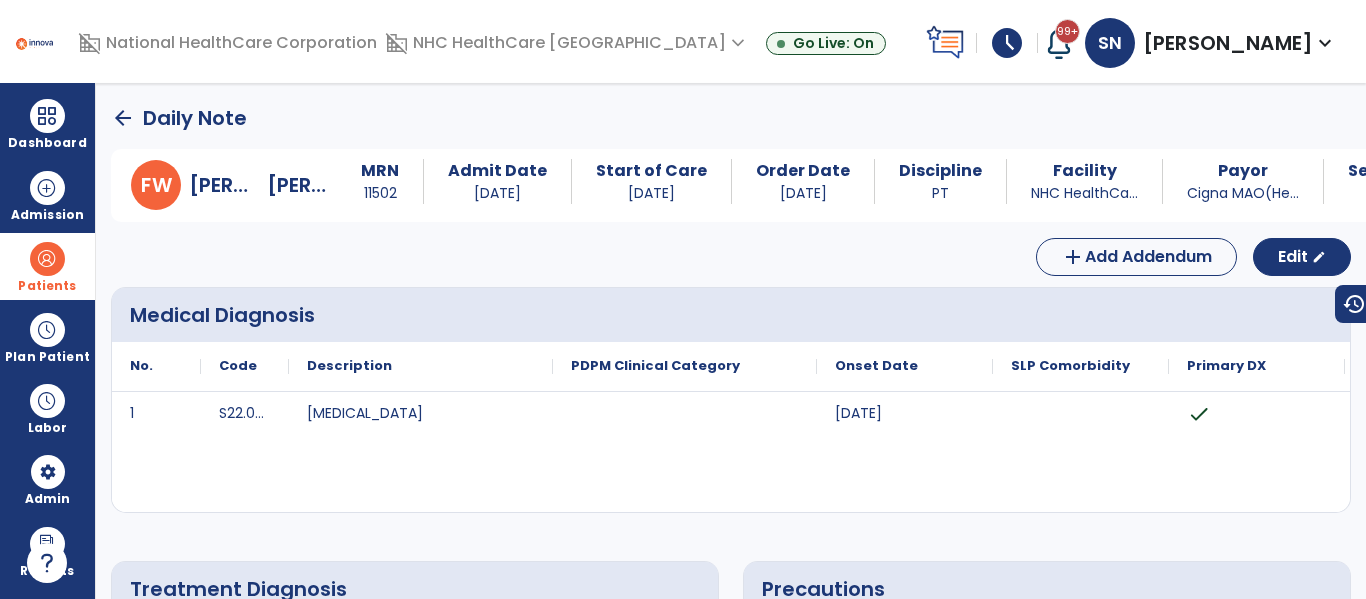 click on "arrow_back" 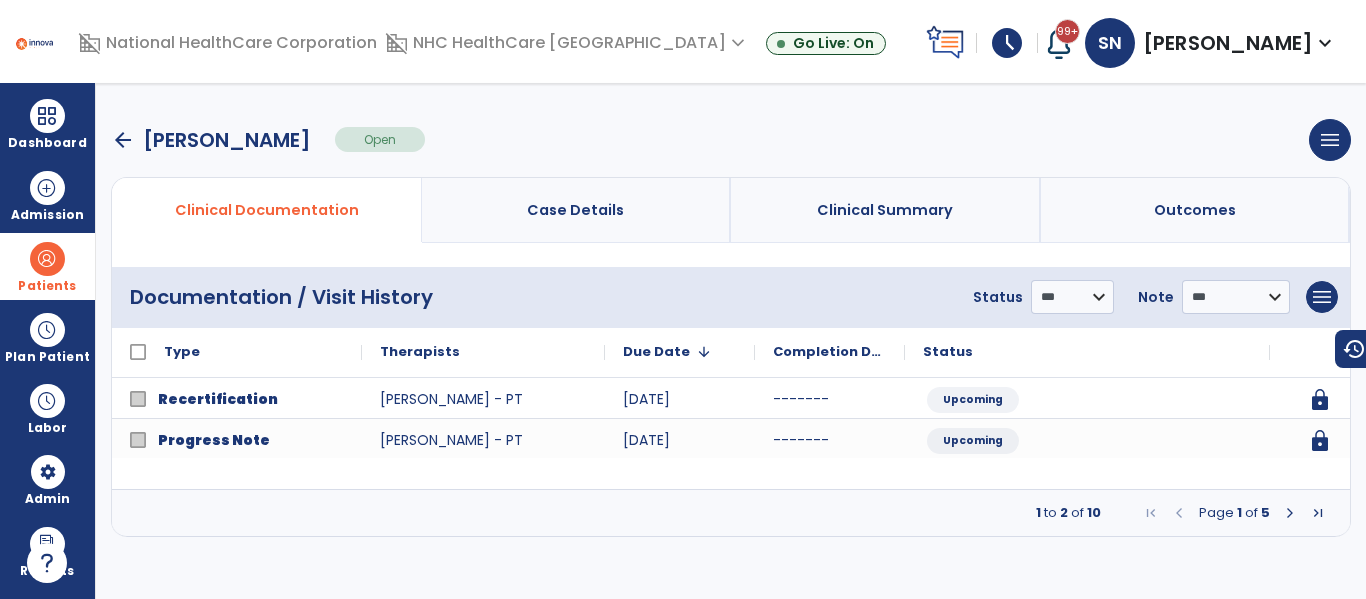 click on "arrow_back" at bounding box center [123, 140] 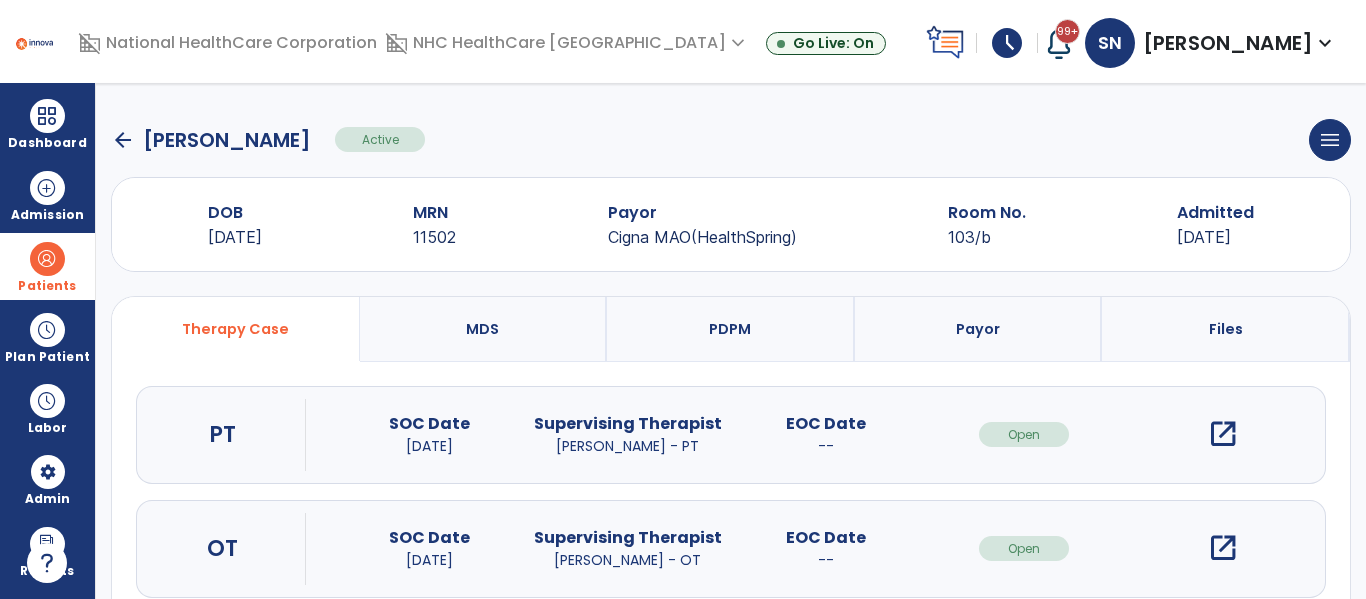 click on "open_in_new" at bounding box center [1223, 434] 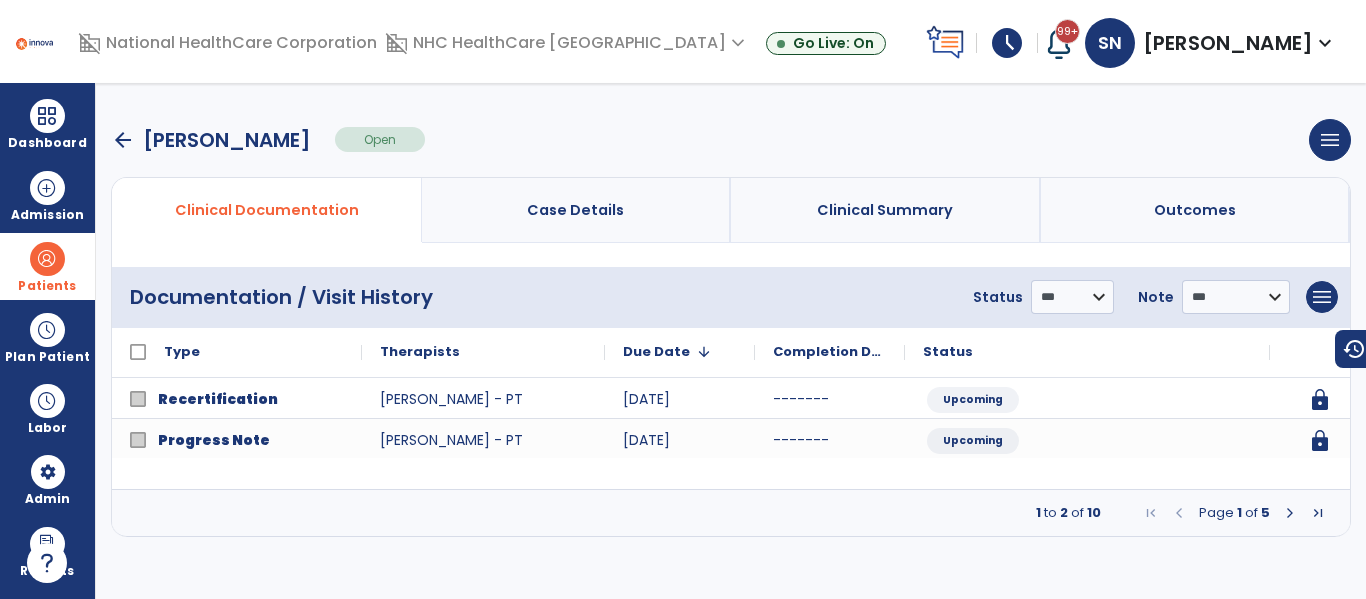 click at bounding box center [1290, 513] 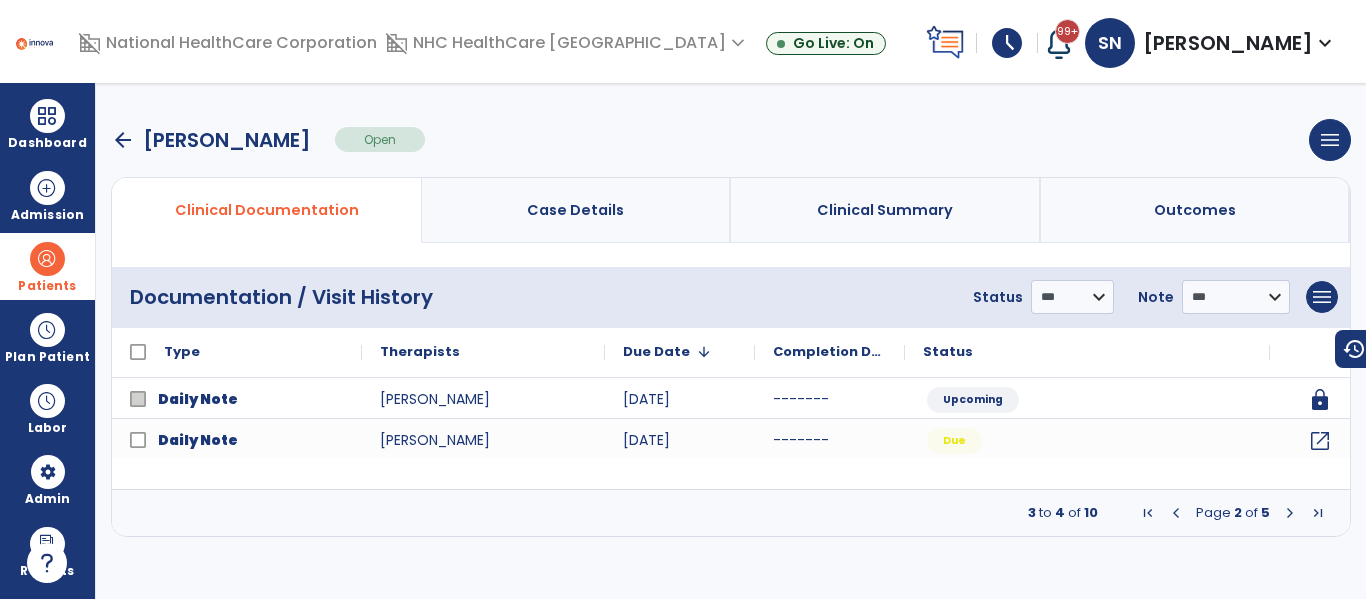 click at bounding box center [1290, 513] 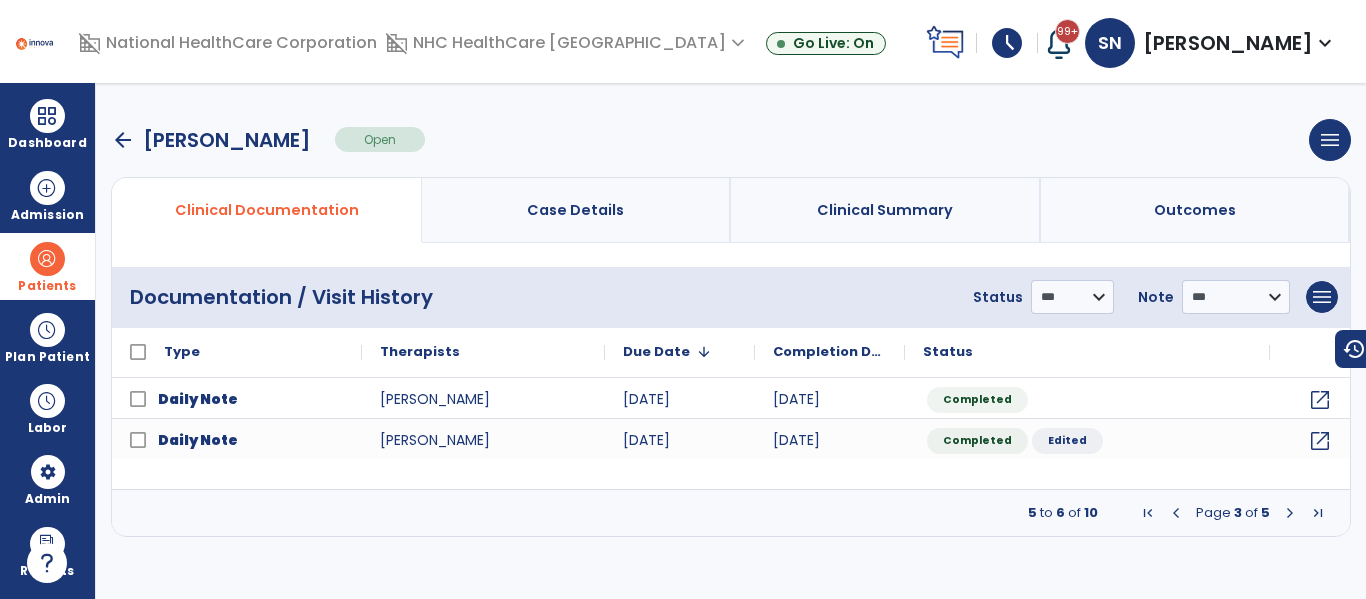 click at bounding box center (1290, 513) 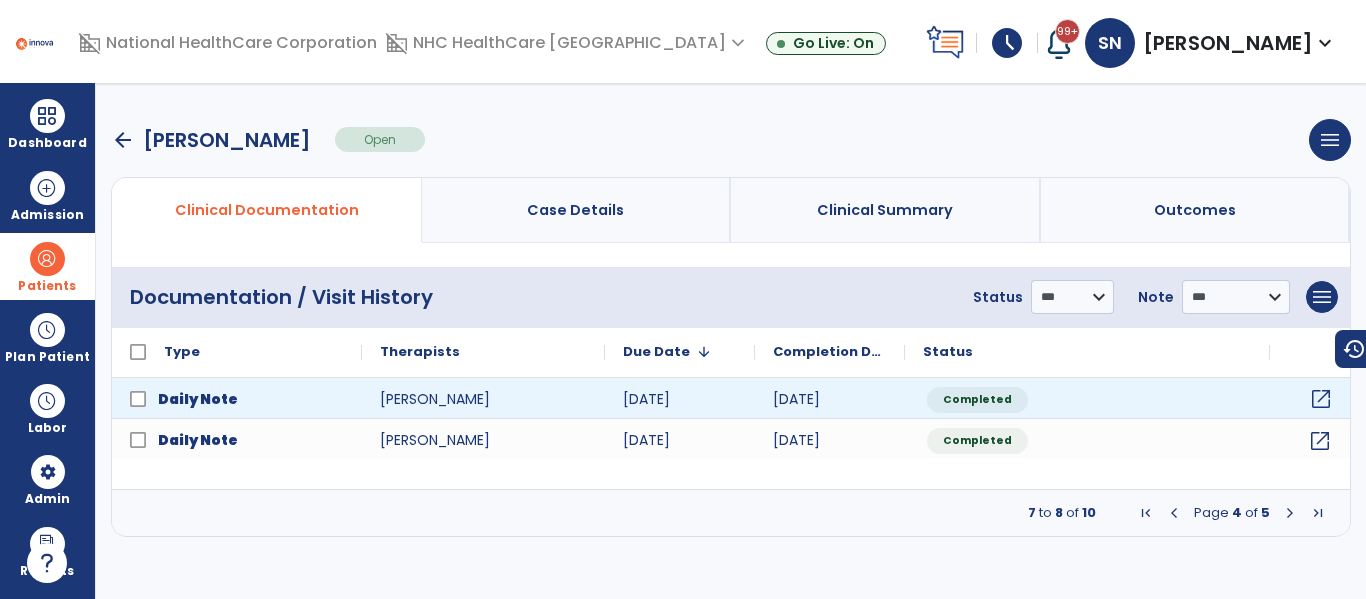 click on "open_in_new" 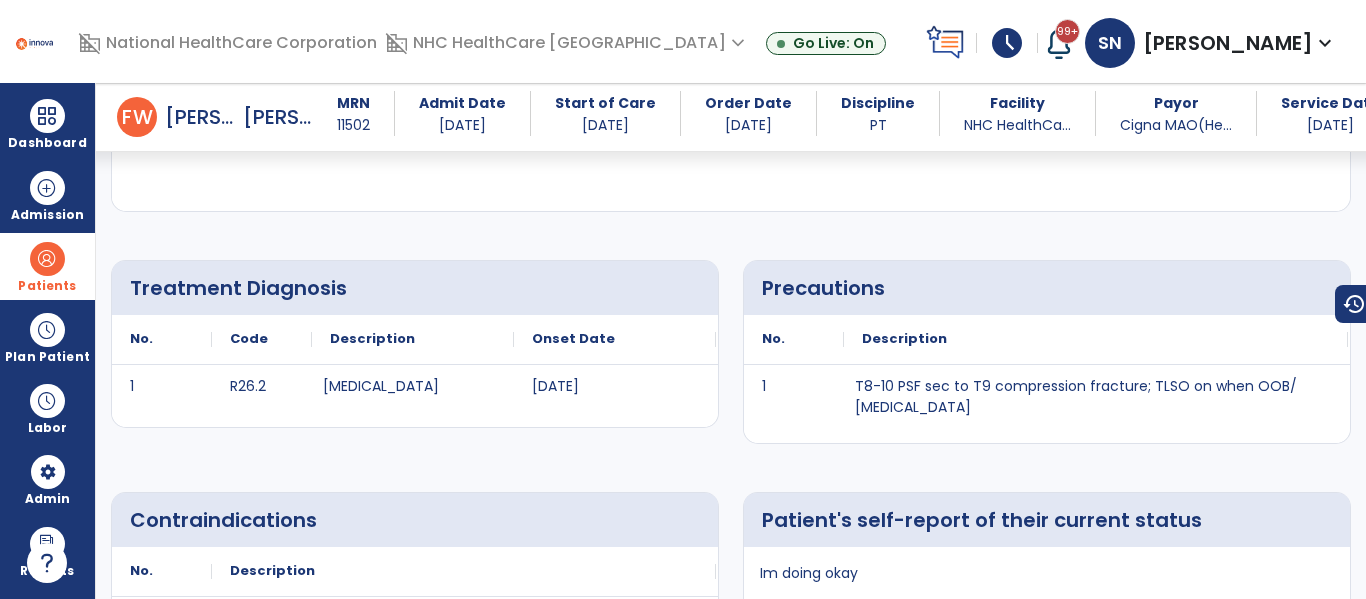 scroll, scrollTop: 0, scrollLeft: 0, axis: both 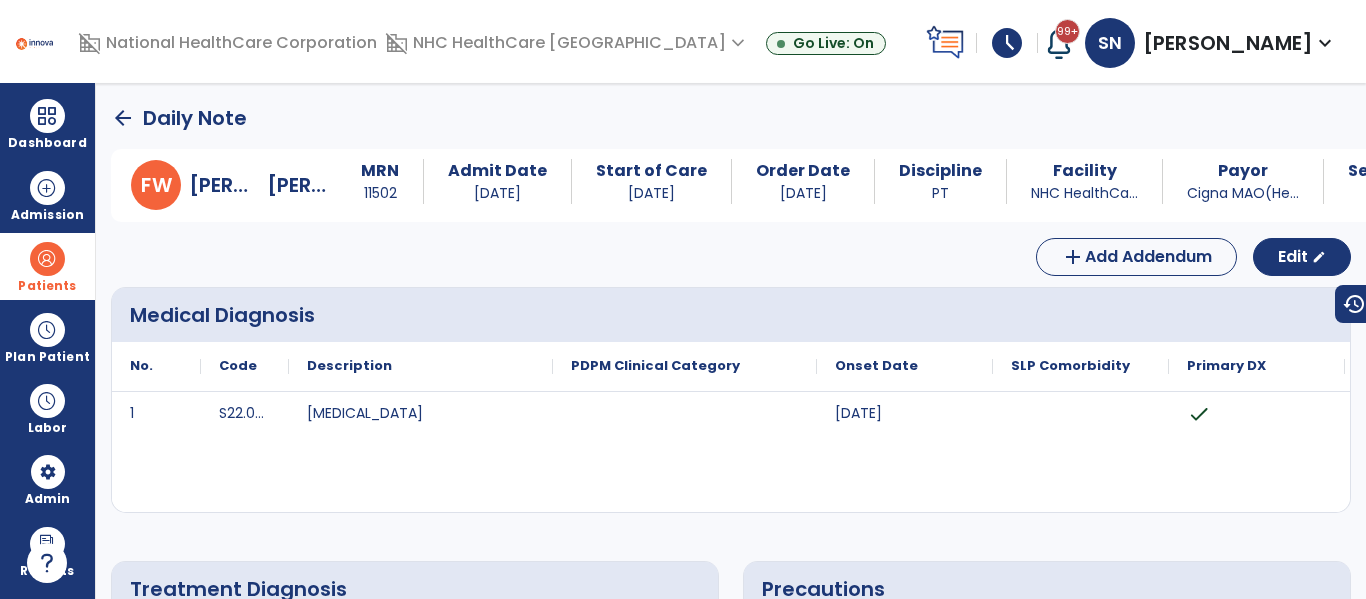 click on "arrow_back" 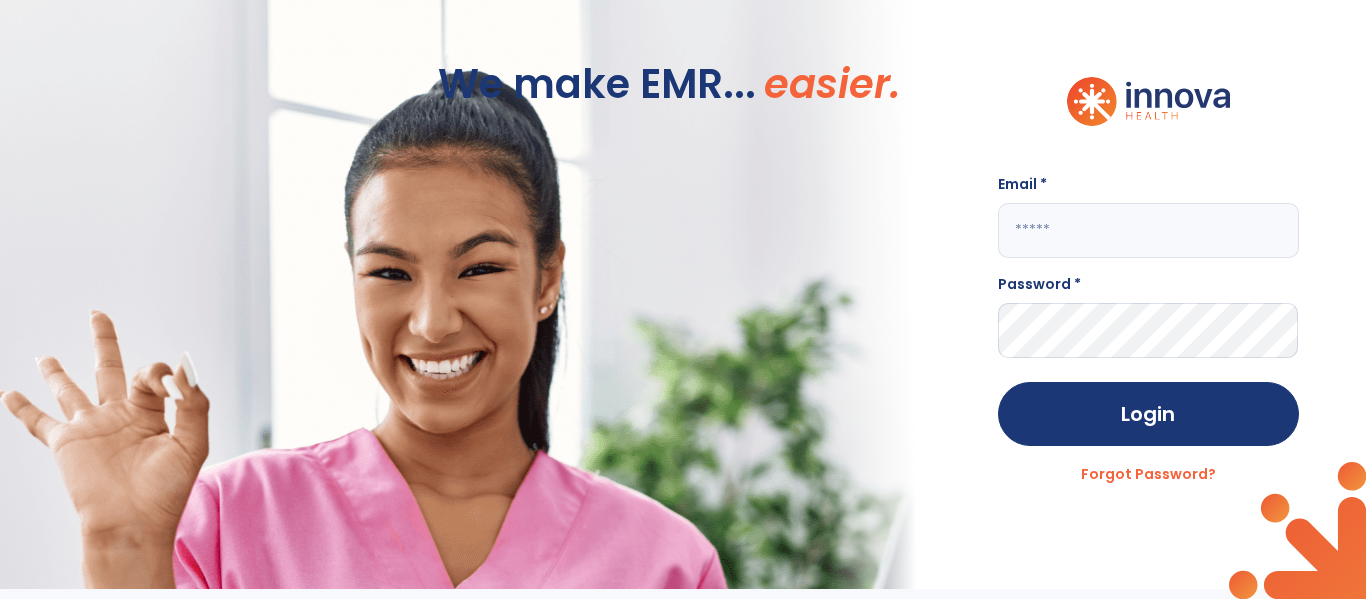 type on "**********" 